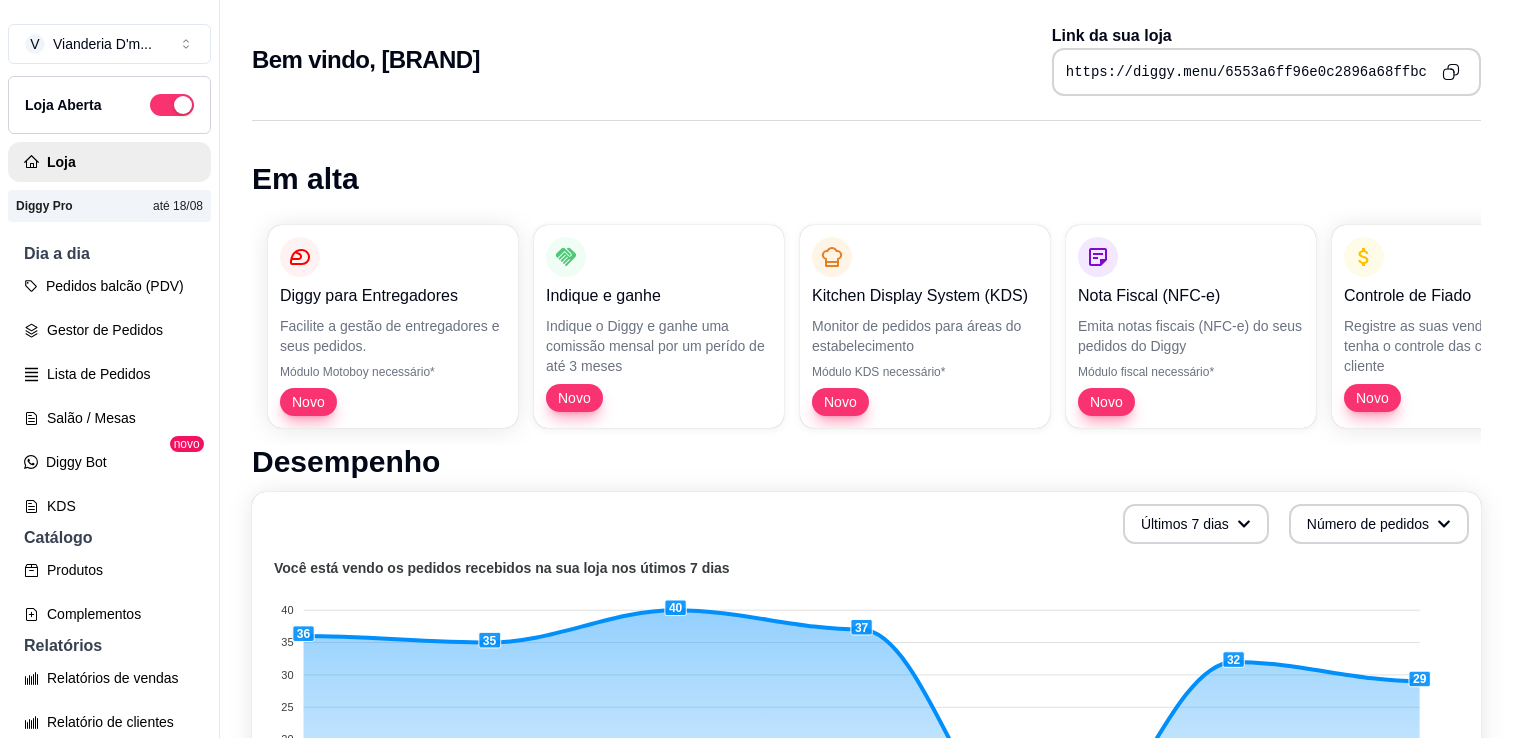 scroll, scrollTop: 0, scrollLeft: 0, axis: both 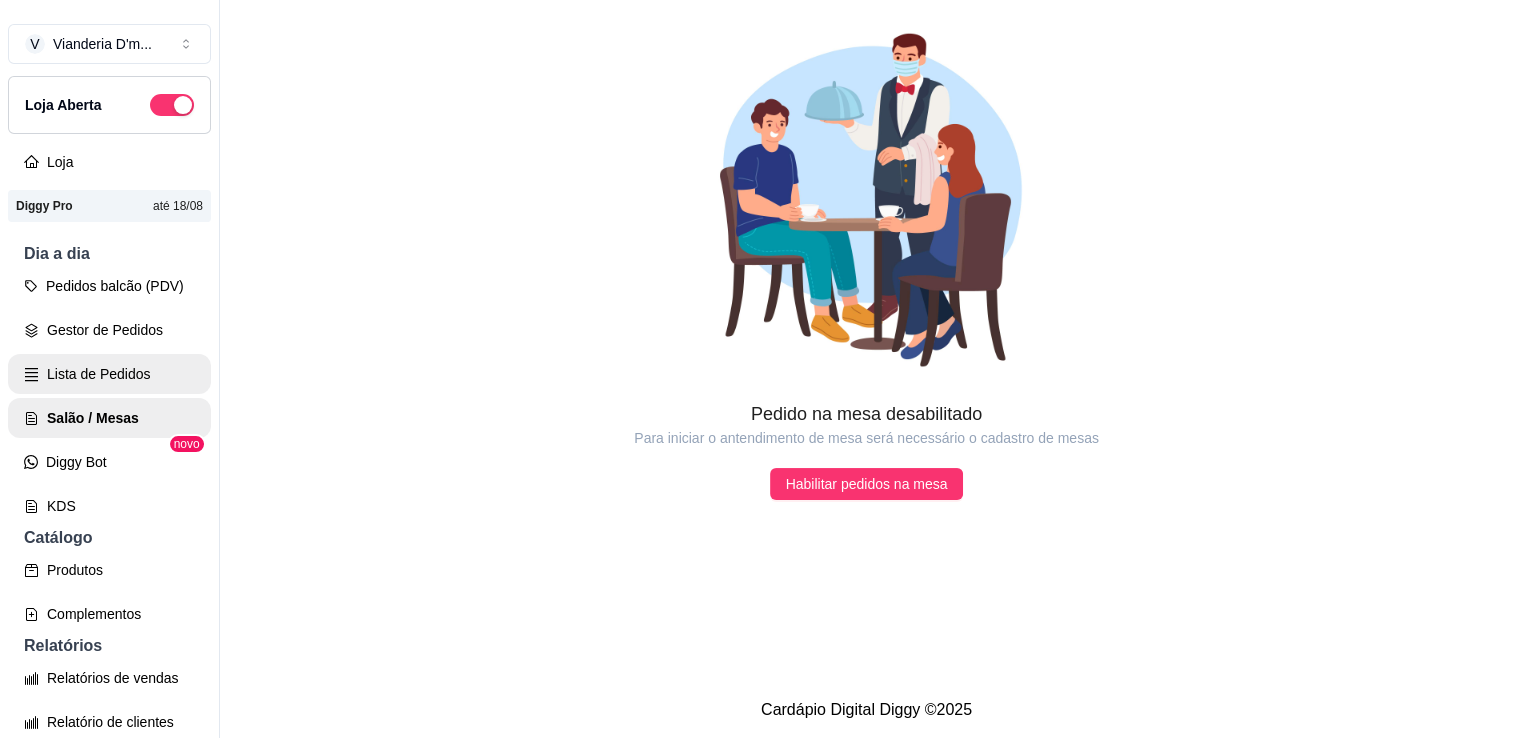 click on "Lista de Pedidos" at bounding box center [109, 374] 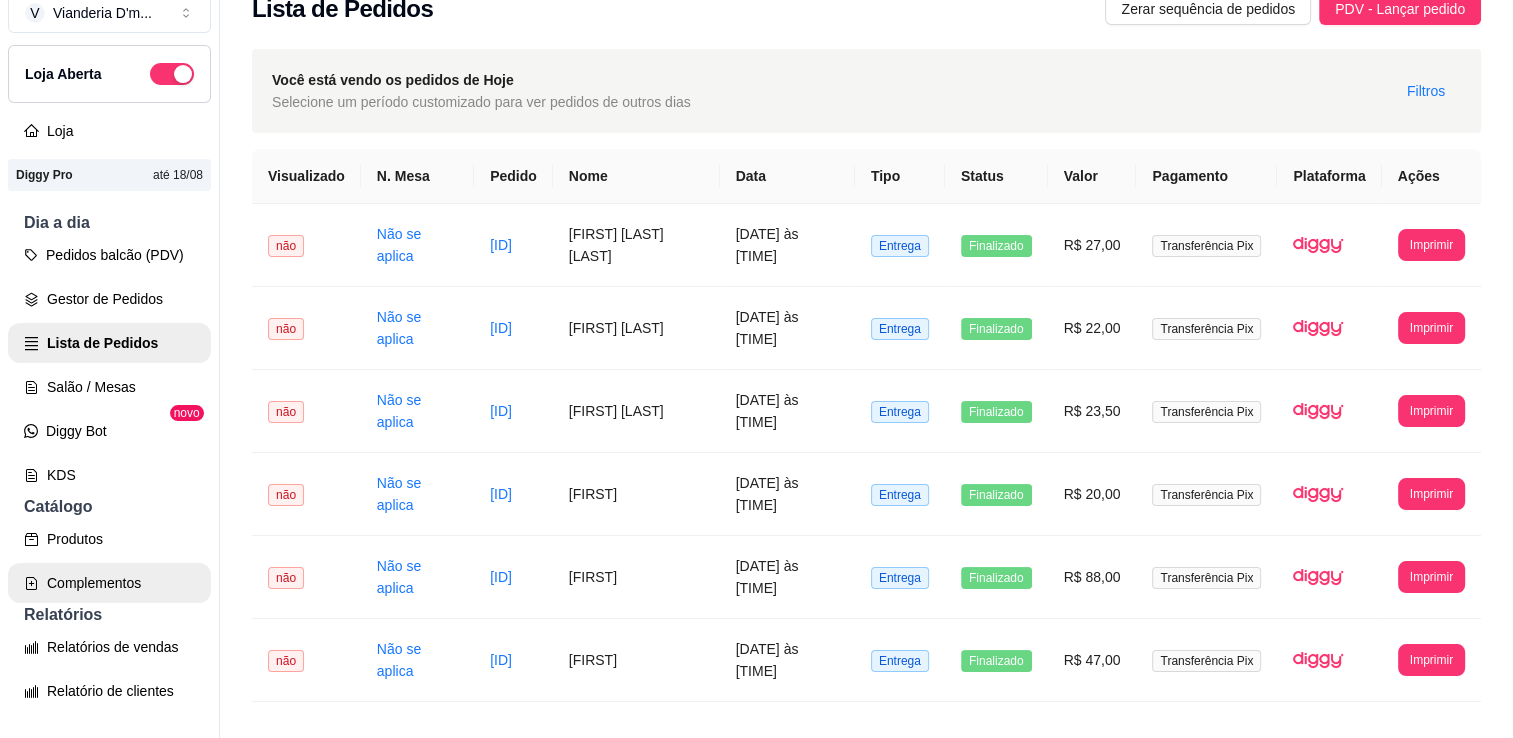 scroll, scrollTop: 32, scrollLeft: 0, axis: vertical 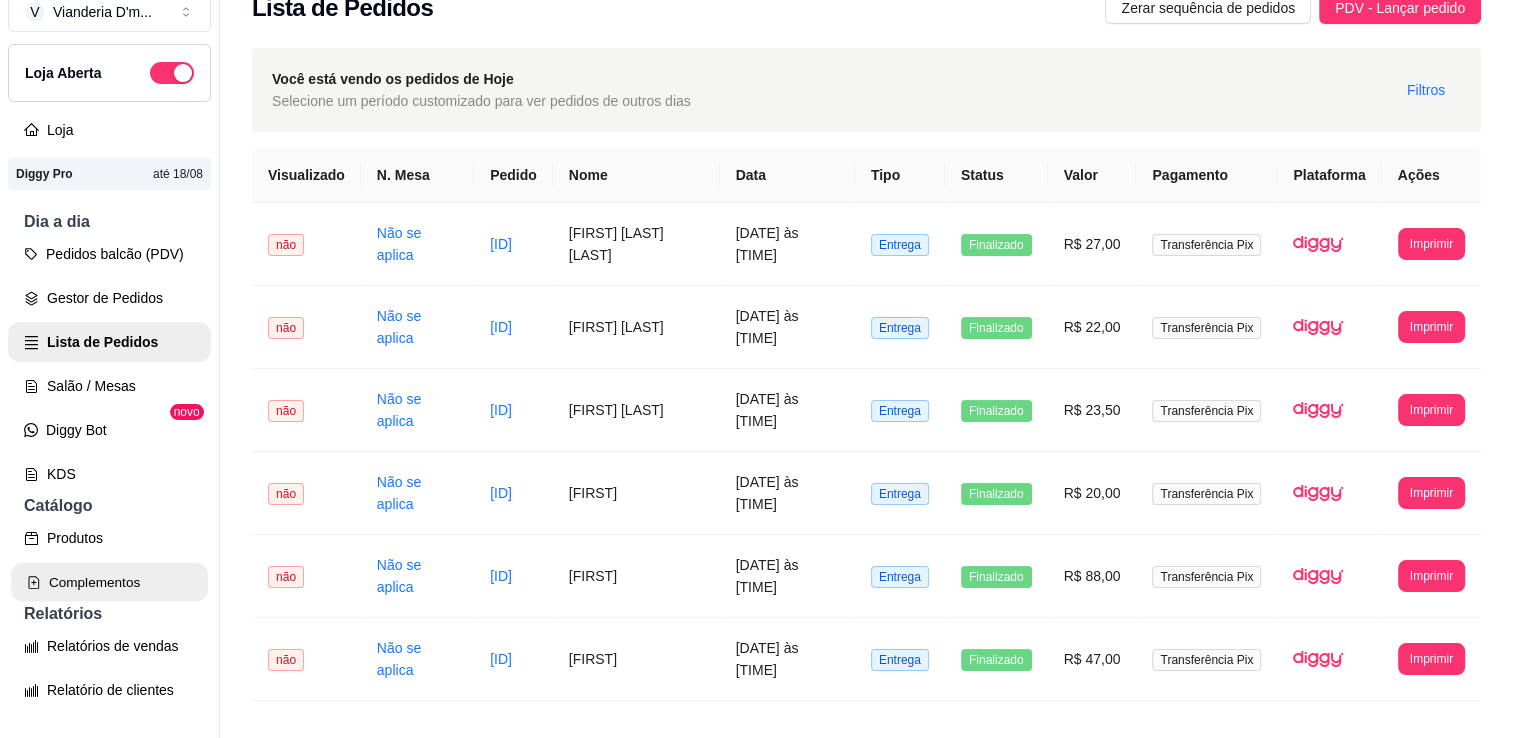 click on "Complementos" at bounding box center (109, 582) 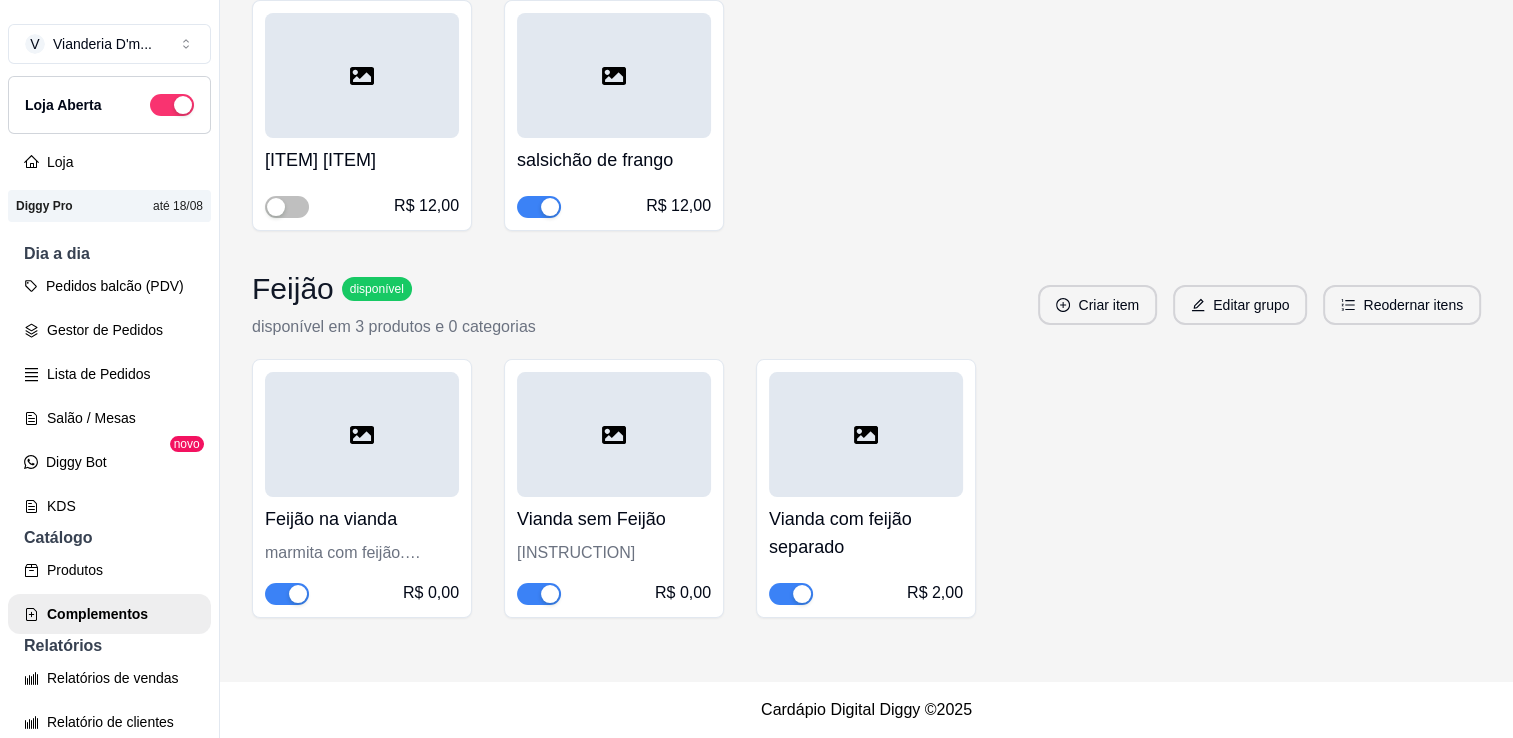 scroll, scrollTop: 9520, scrollLeft: 0, axis: vertical 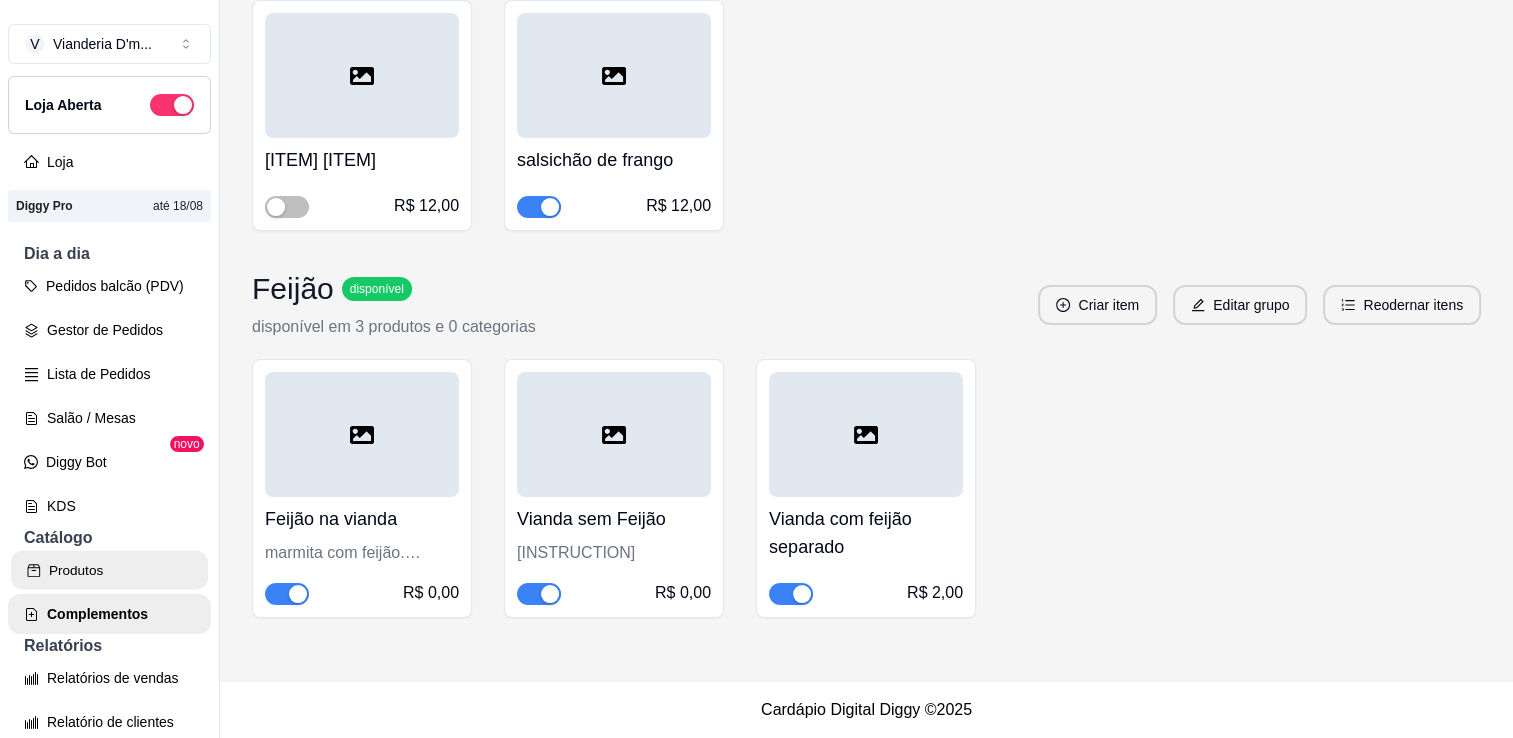 click on "Produtos" at bounding box center (109, 570) 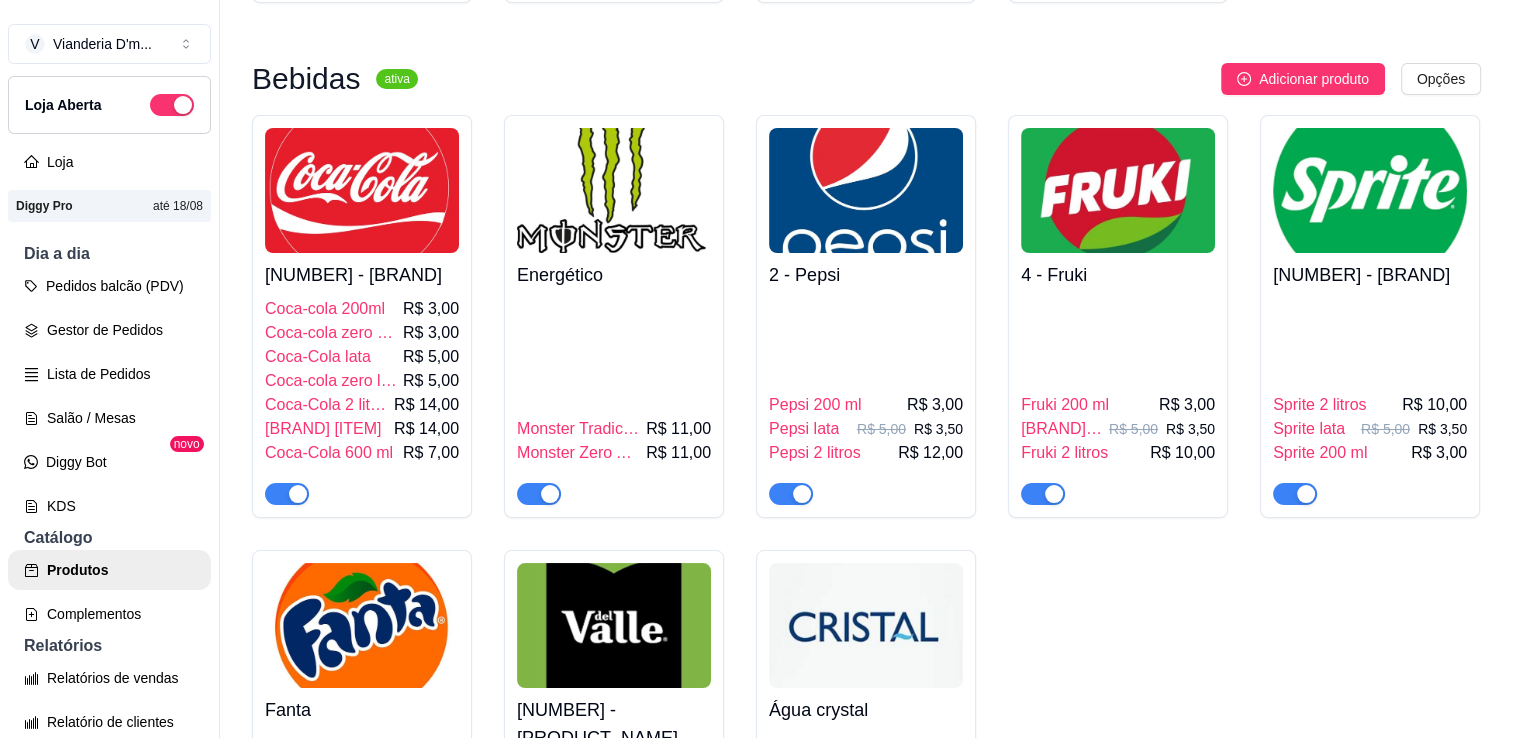 scroll, scrollTop: 1600, scrollLeft: 0, axis: vertical 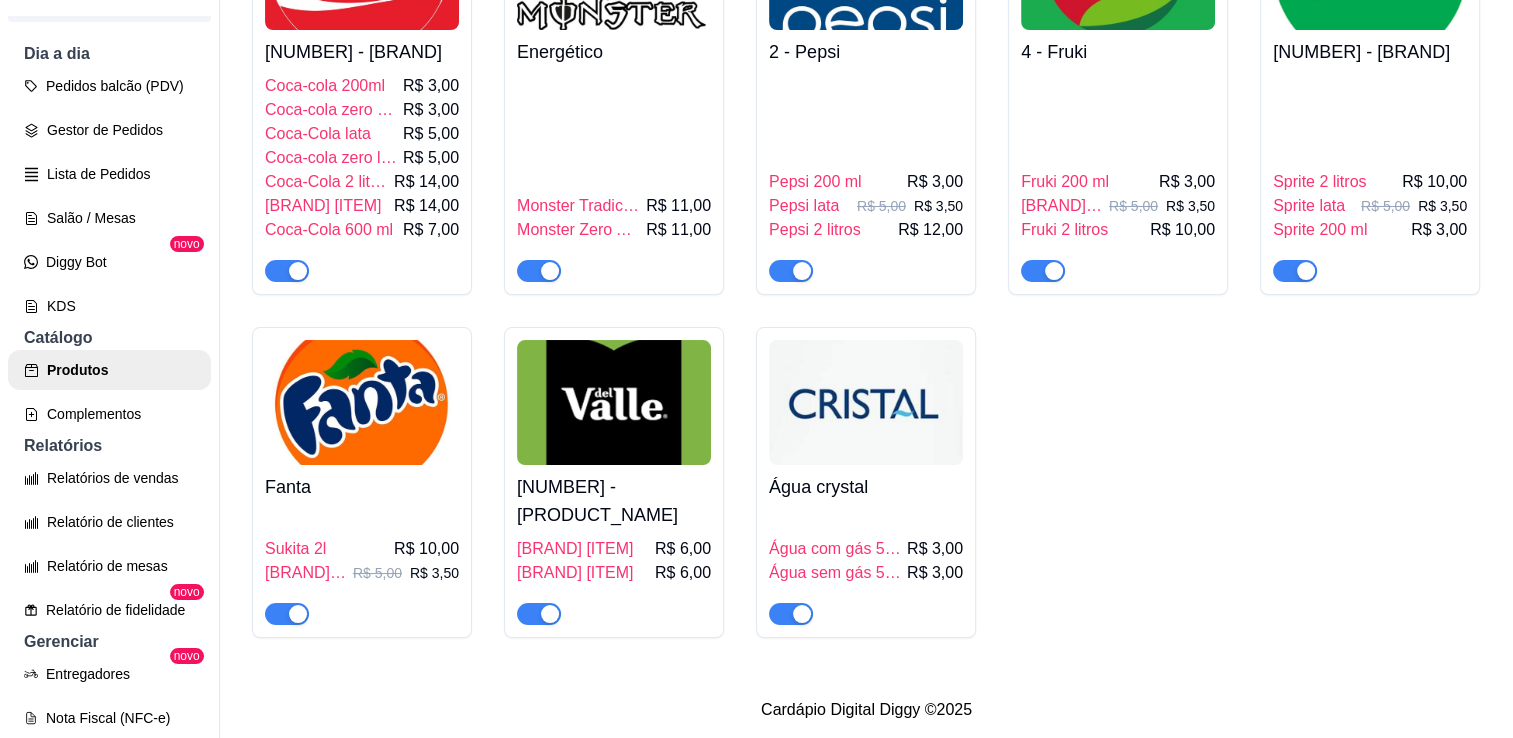 click on "Coca-cola 200ml" at bounding box center (325, 86) 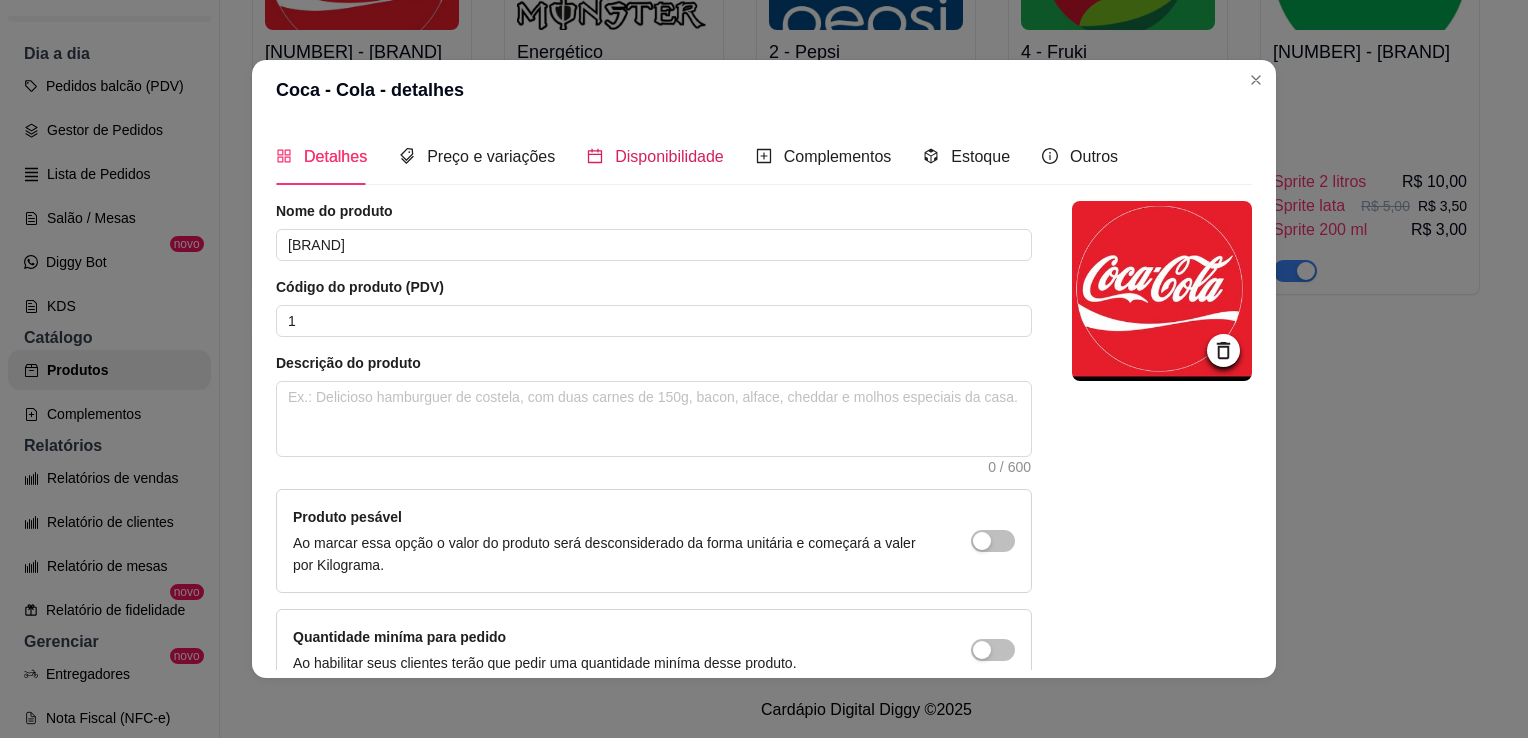 click on "Disponibilidade" at bounding box center [669, 156] 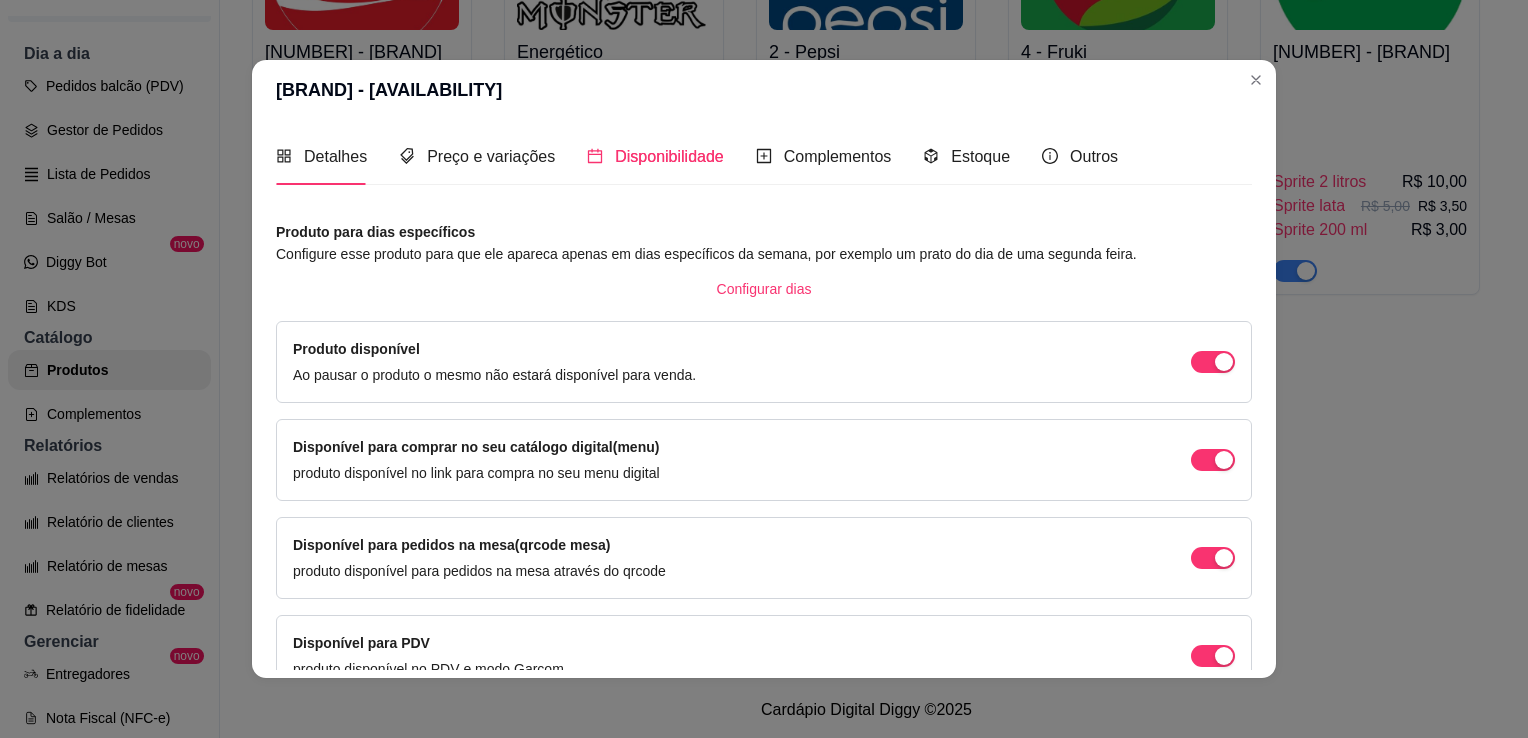 type 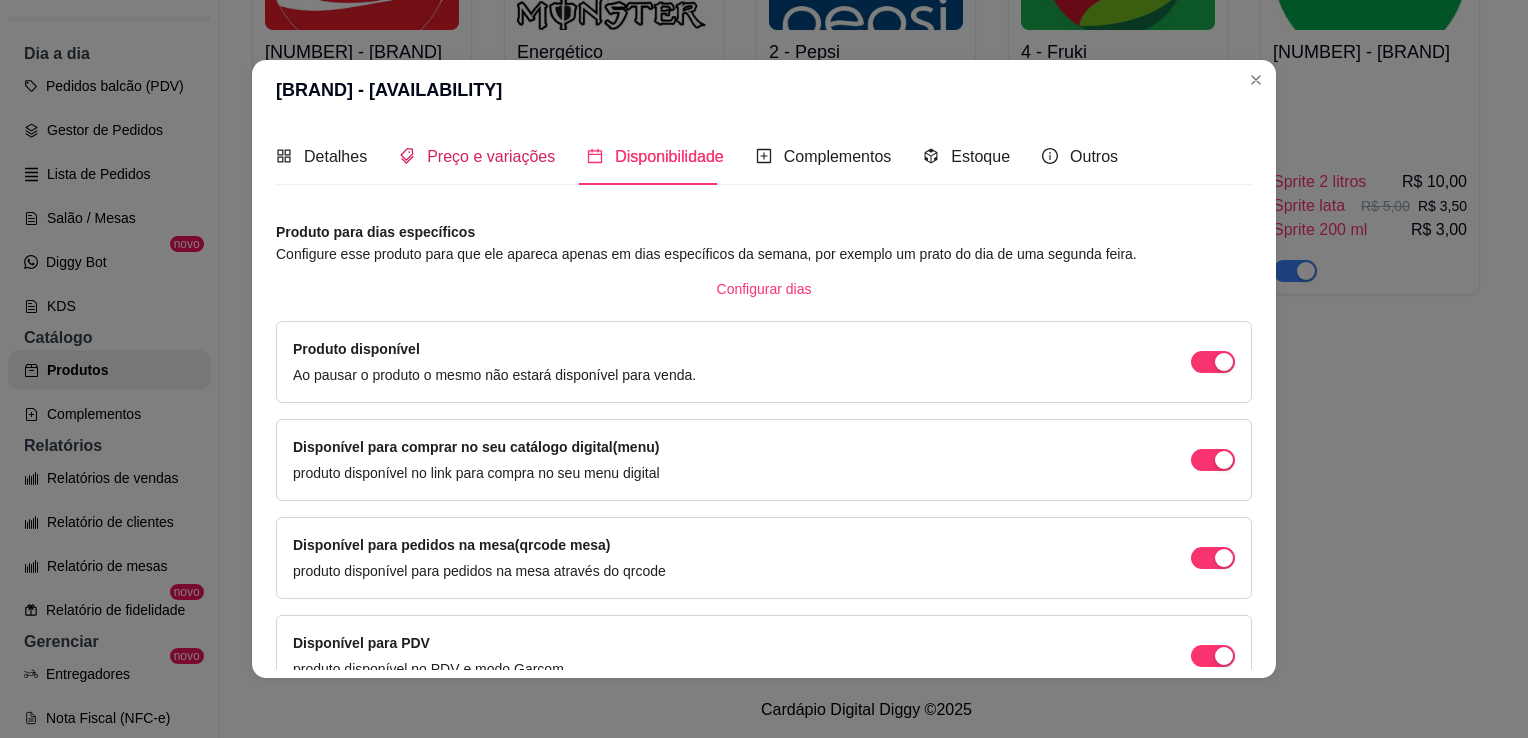 click on "Preço e variações" at bounding box center [491, 156] 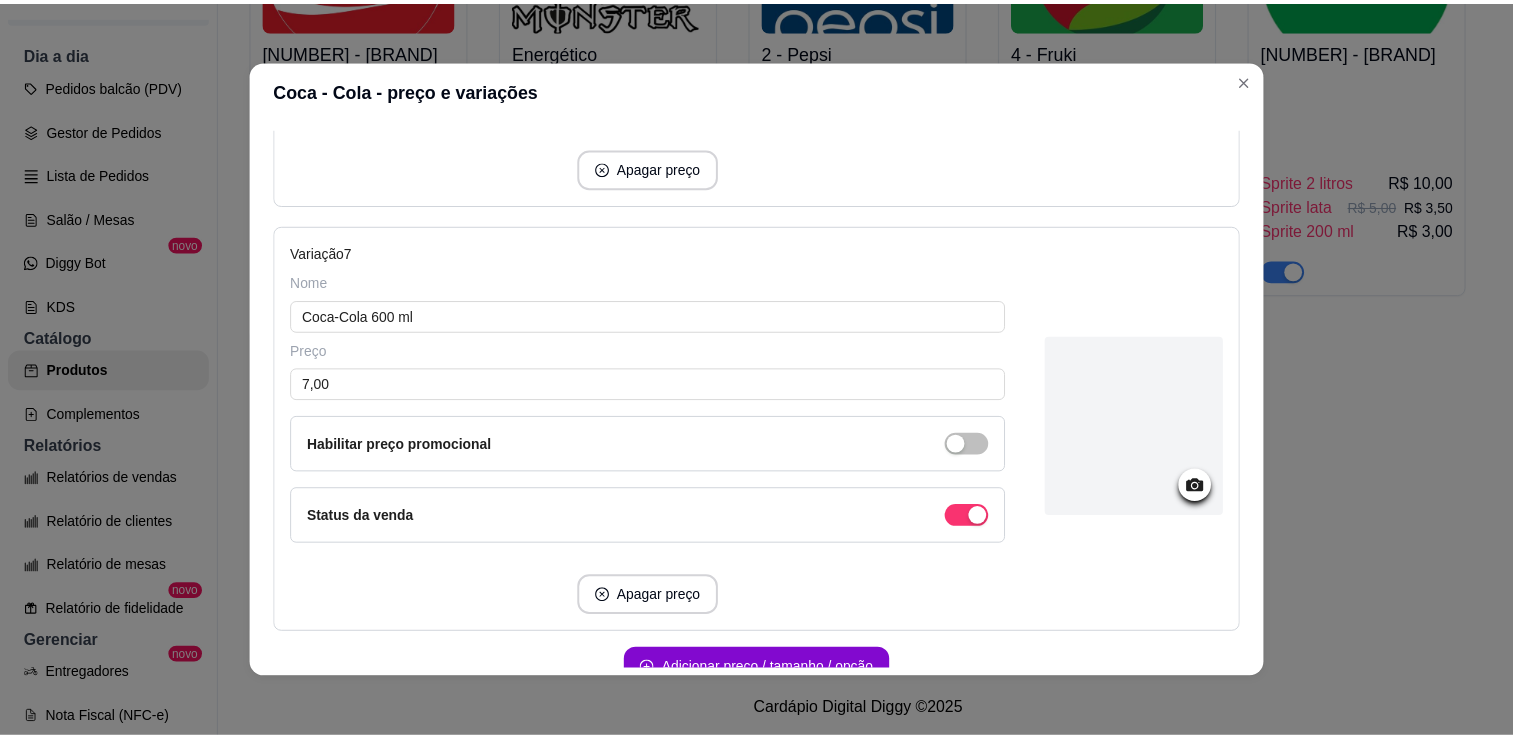 scroll, scrollTop: 2792, scrollLeft: 0, axis: vertical 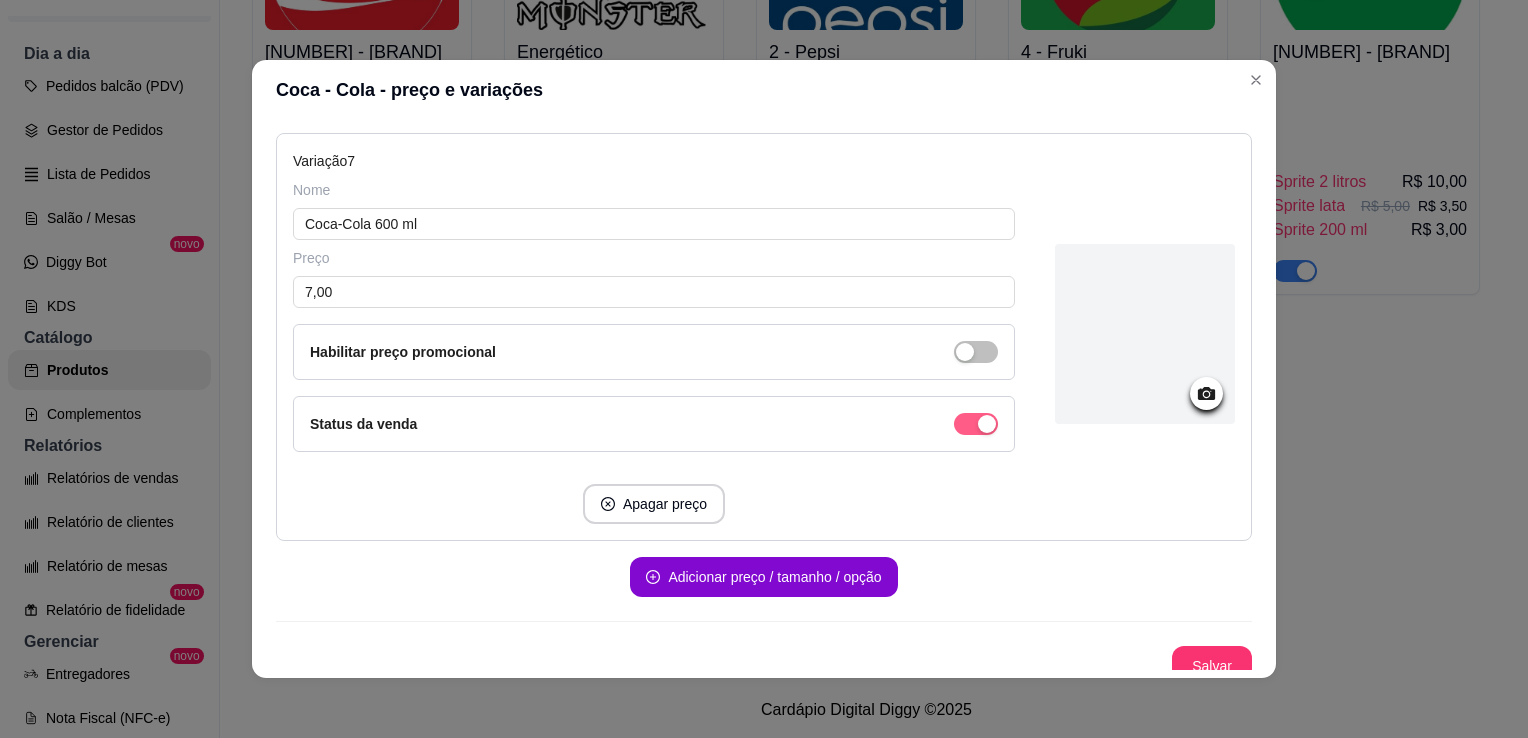 click at bounding box center (976, -2144) 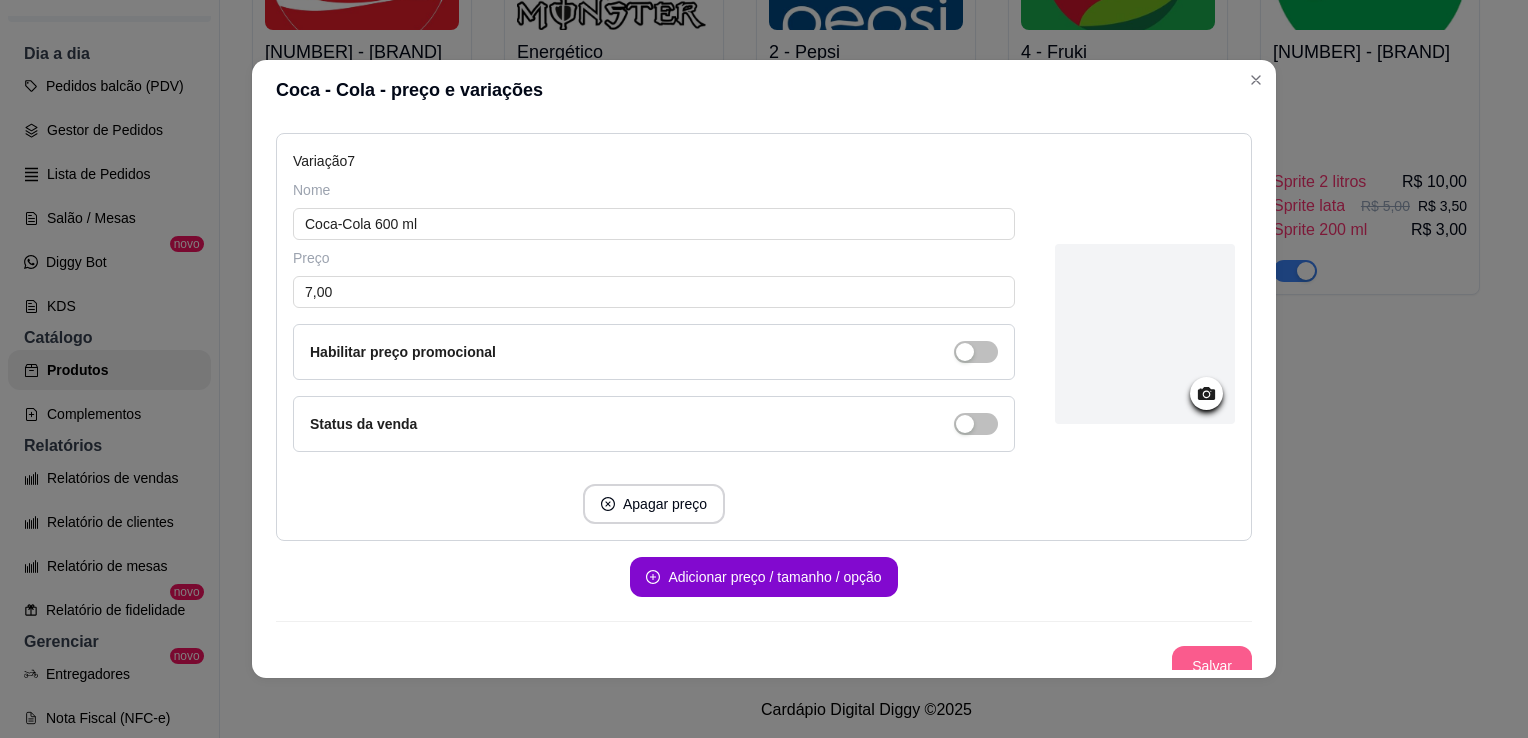 click on "Salvar" at bounding box center (1212, 666) 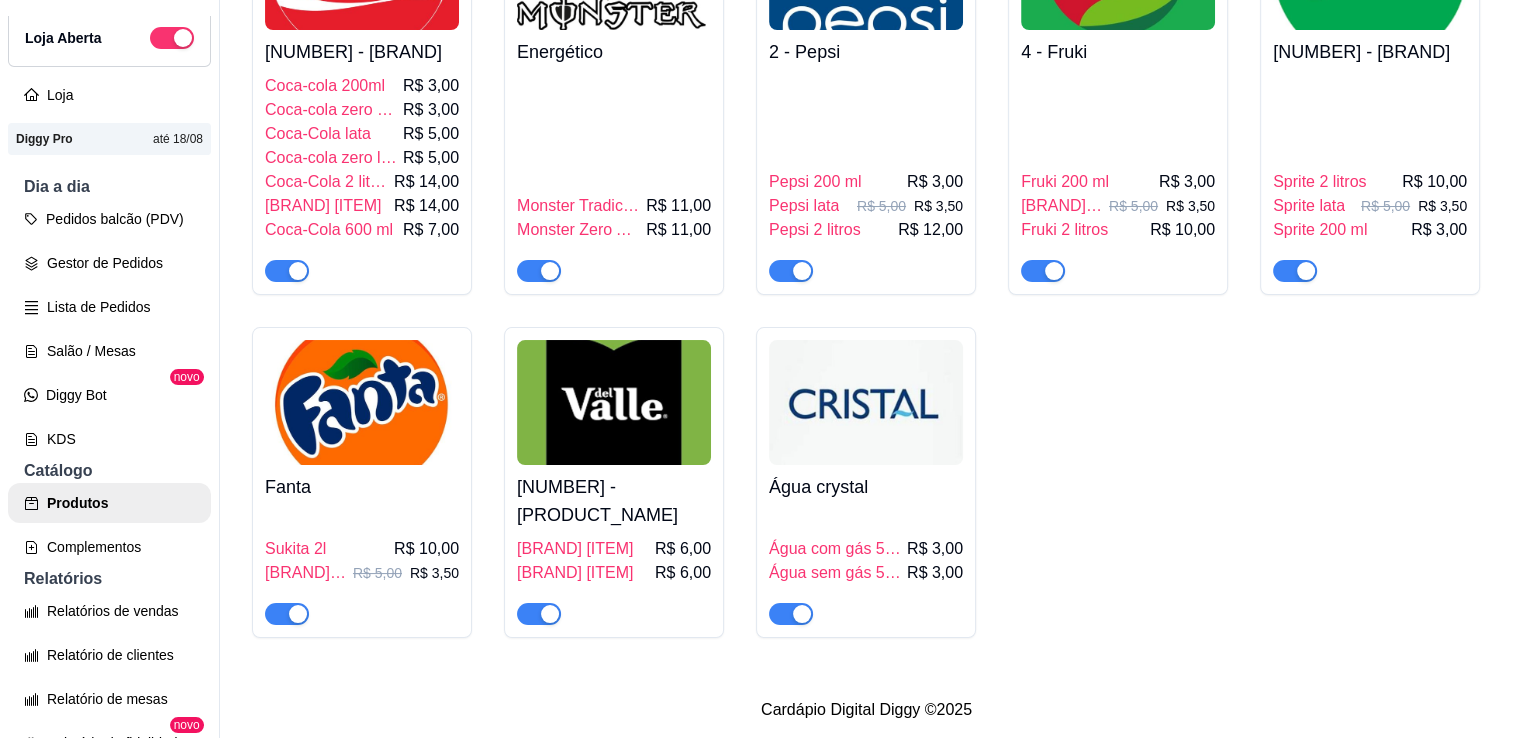 scroll, scrollTop: 300, scrollLeft: 0, axis: vertical 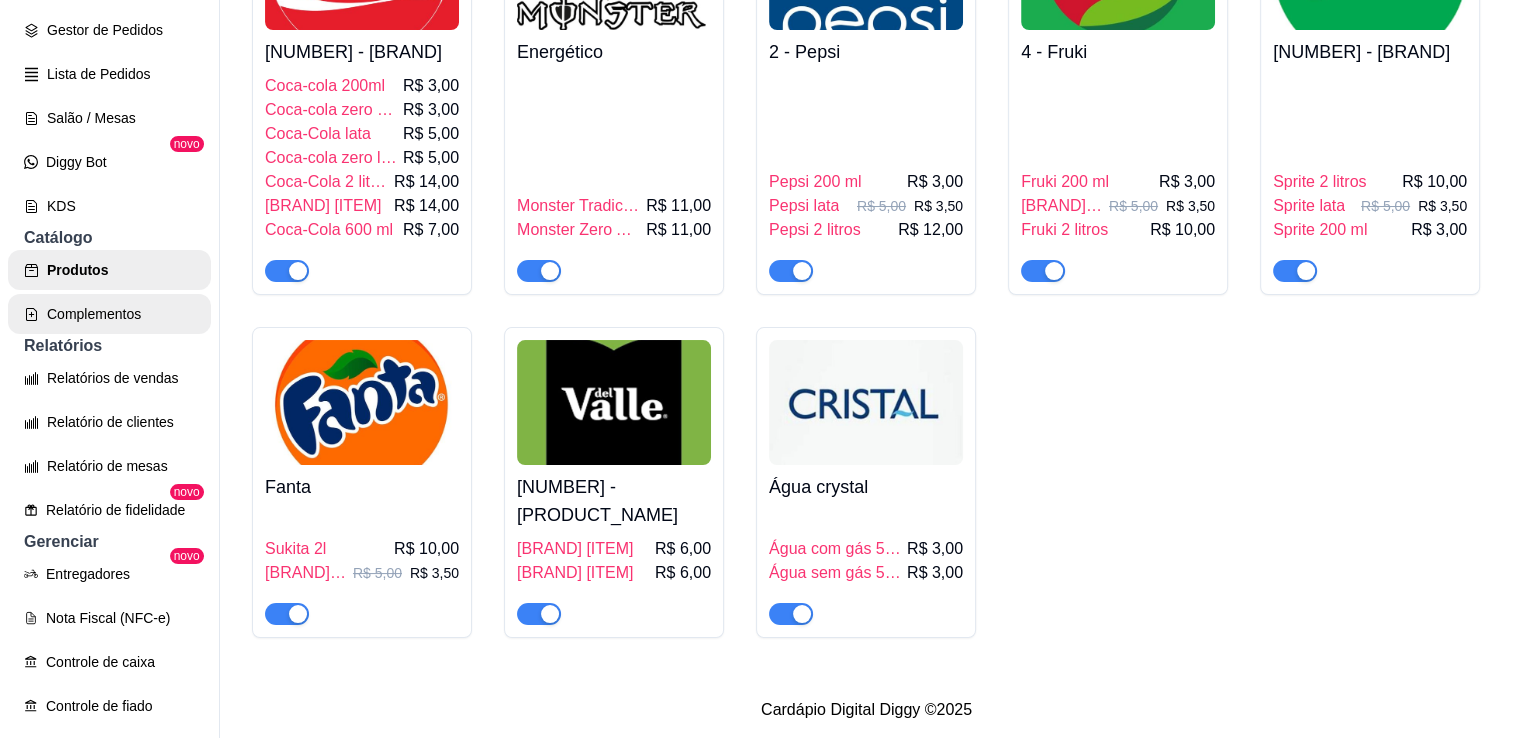 click on "Complementos" at bounding box center [109, 314] 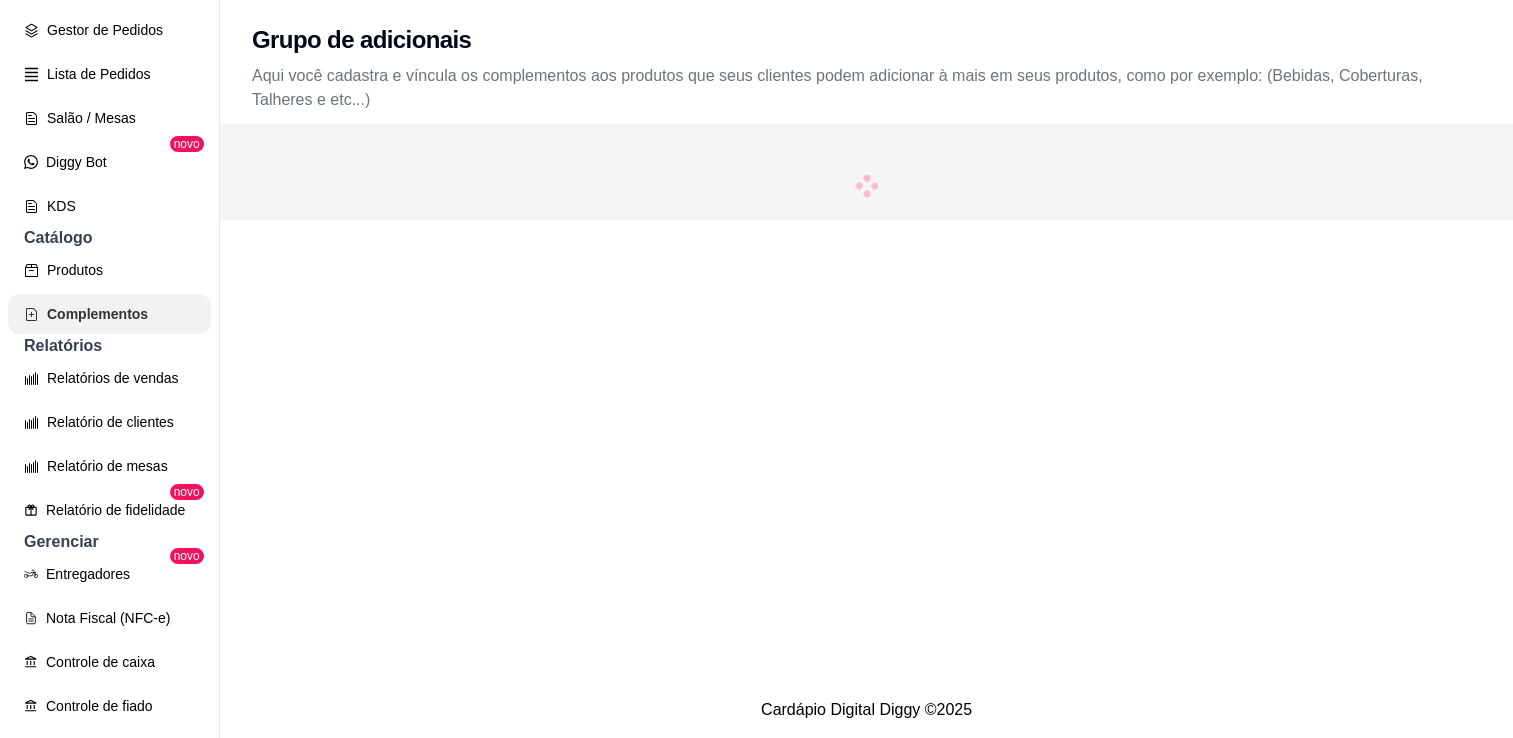 scroll, scrollTop: 0, scrollLeft: 0, axis: both 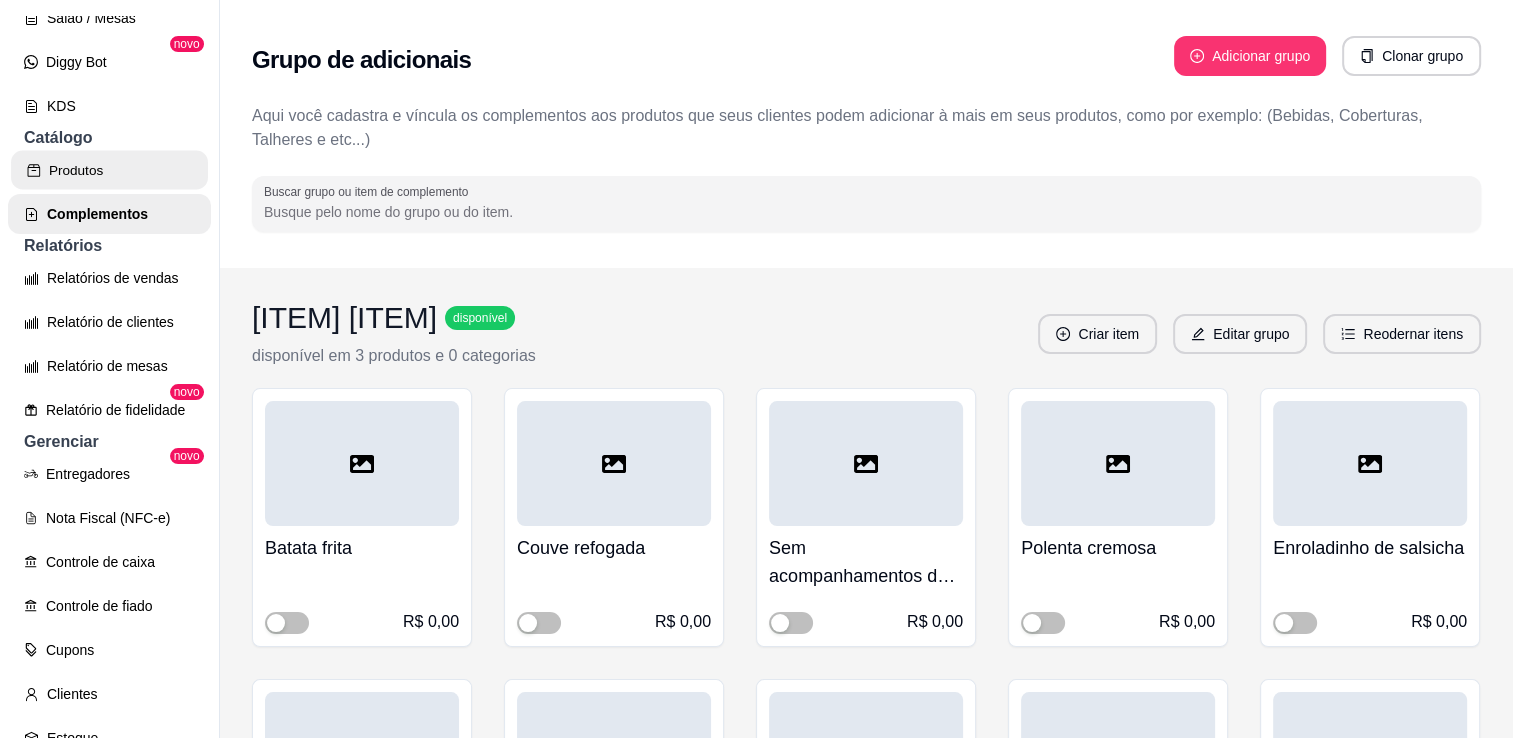 click on "Produtos" at bounding box center [109, 170] 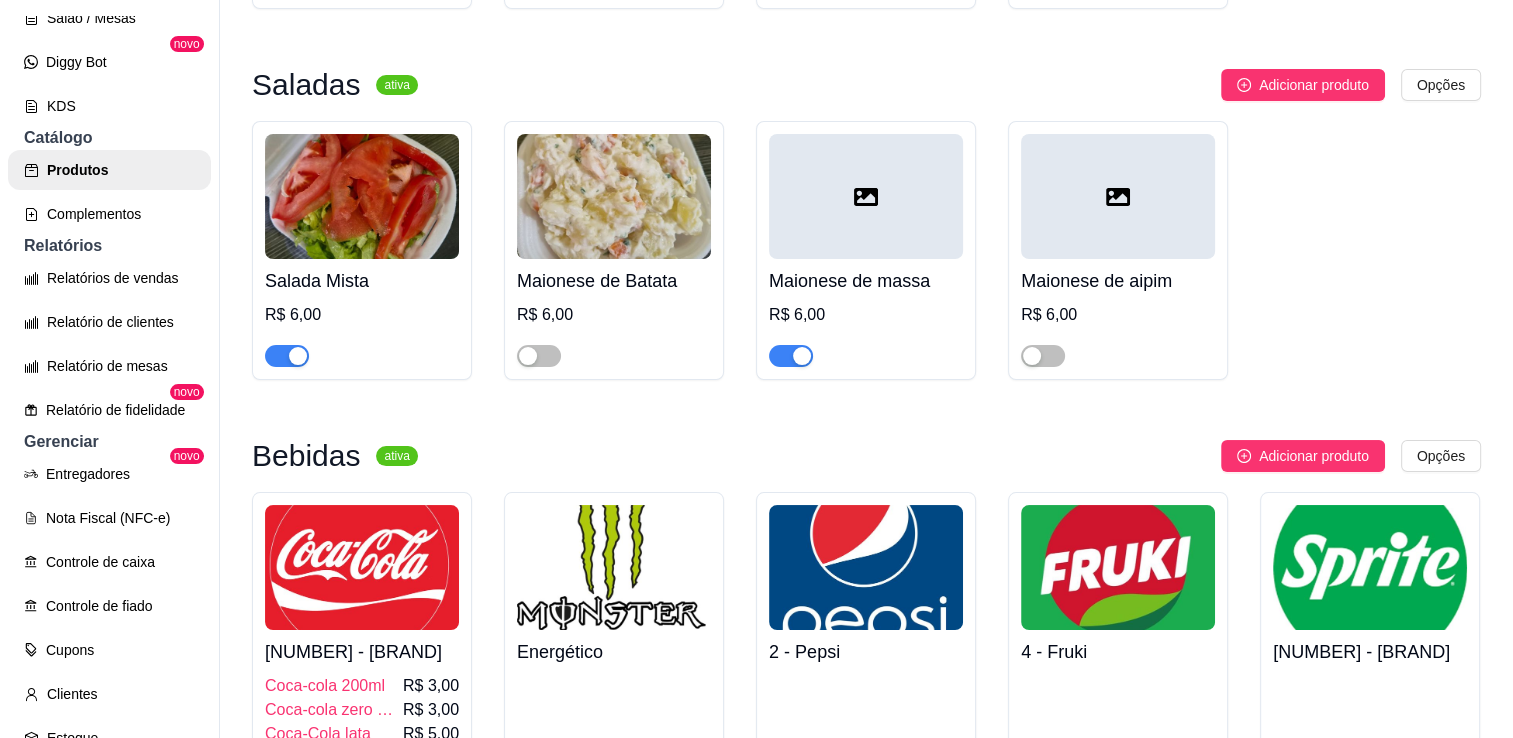 scroll, scrollTop: 1500, scrollLeft: 0, axis: vertical 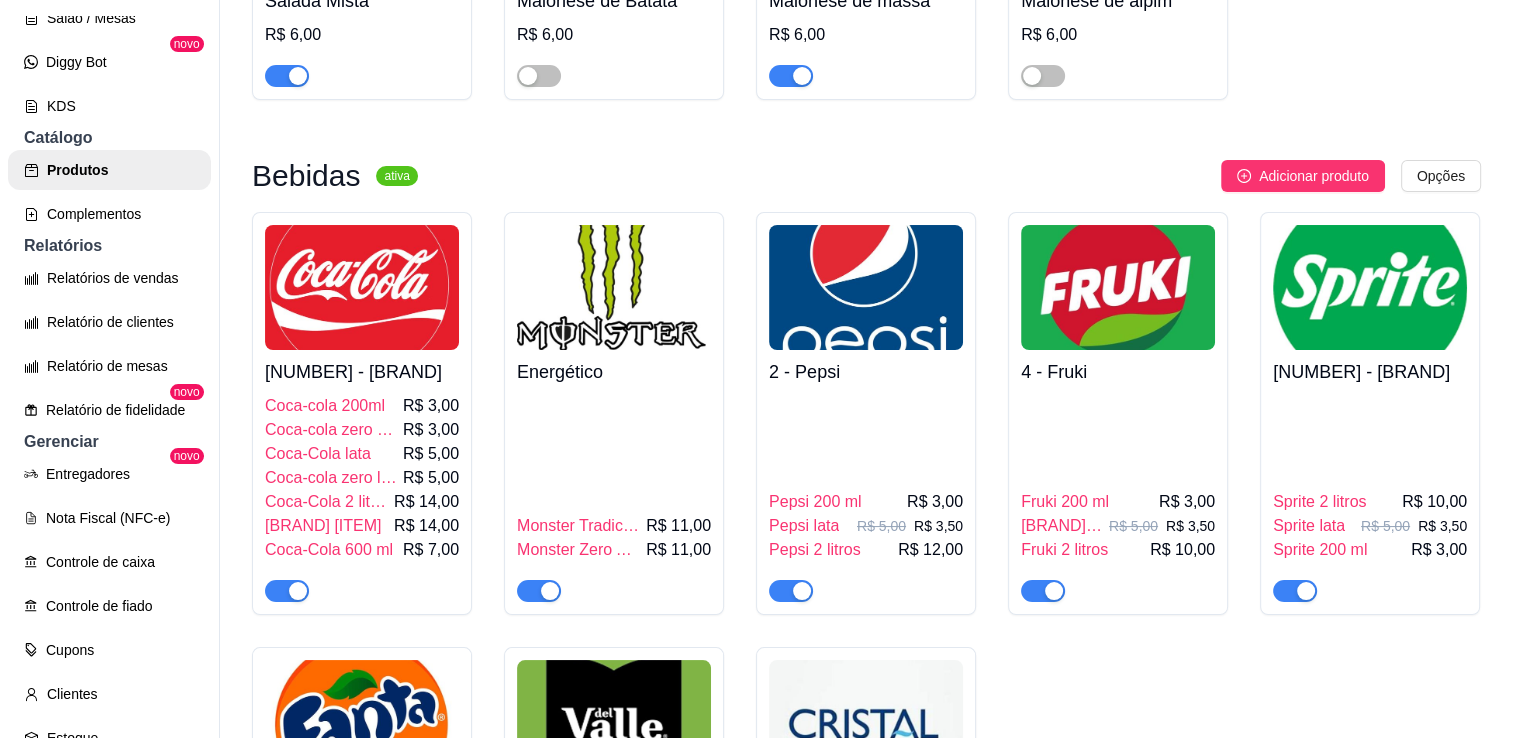 click at bounding box center [791, 76] 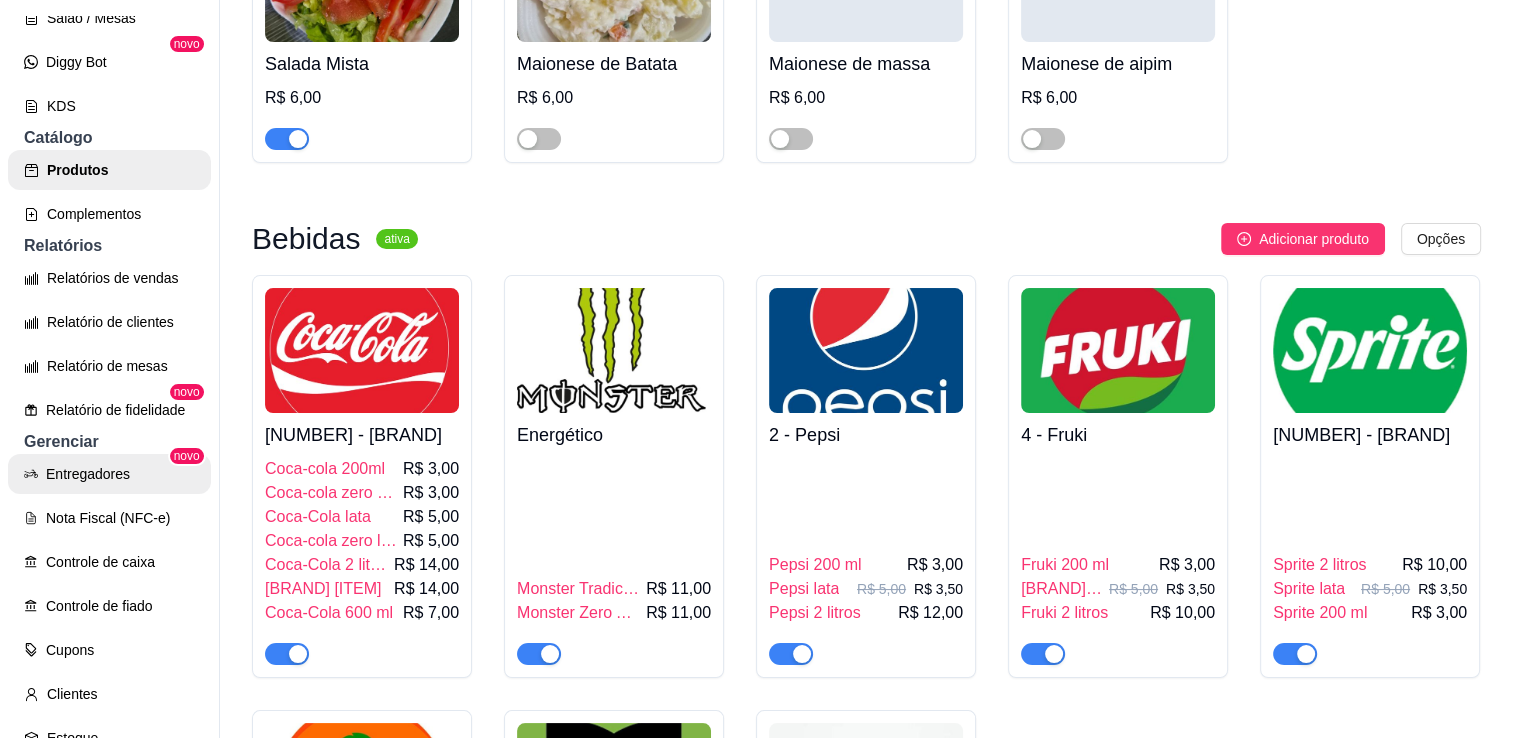 scroll, scrollTop: 1200, scrollLeft: 0, axis: vertical 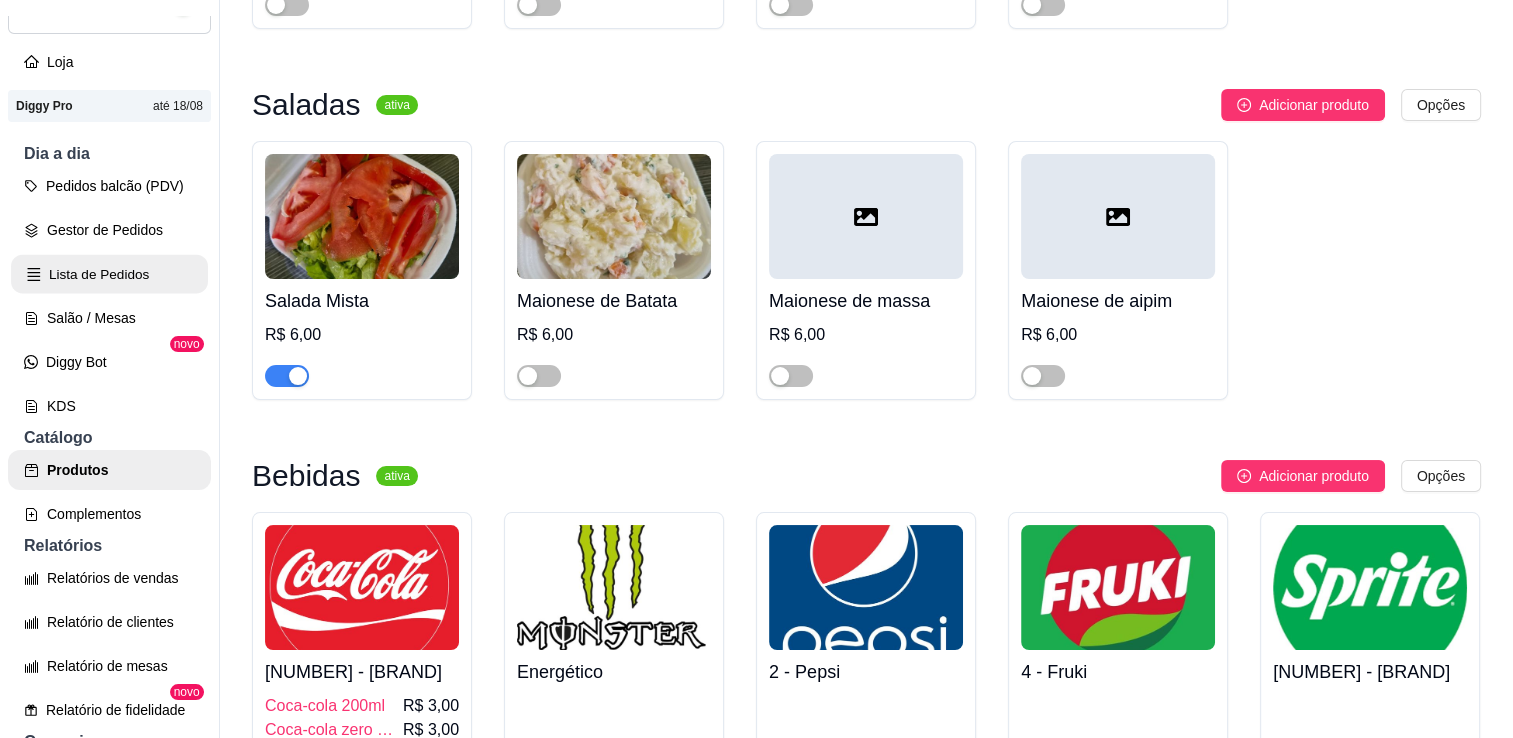 click on "Lista de Pedidos" at bounding box center (109, 274) 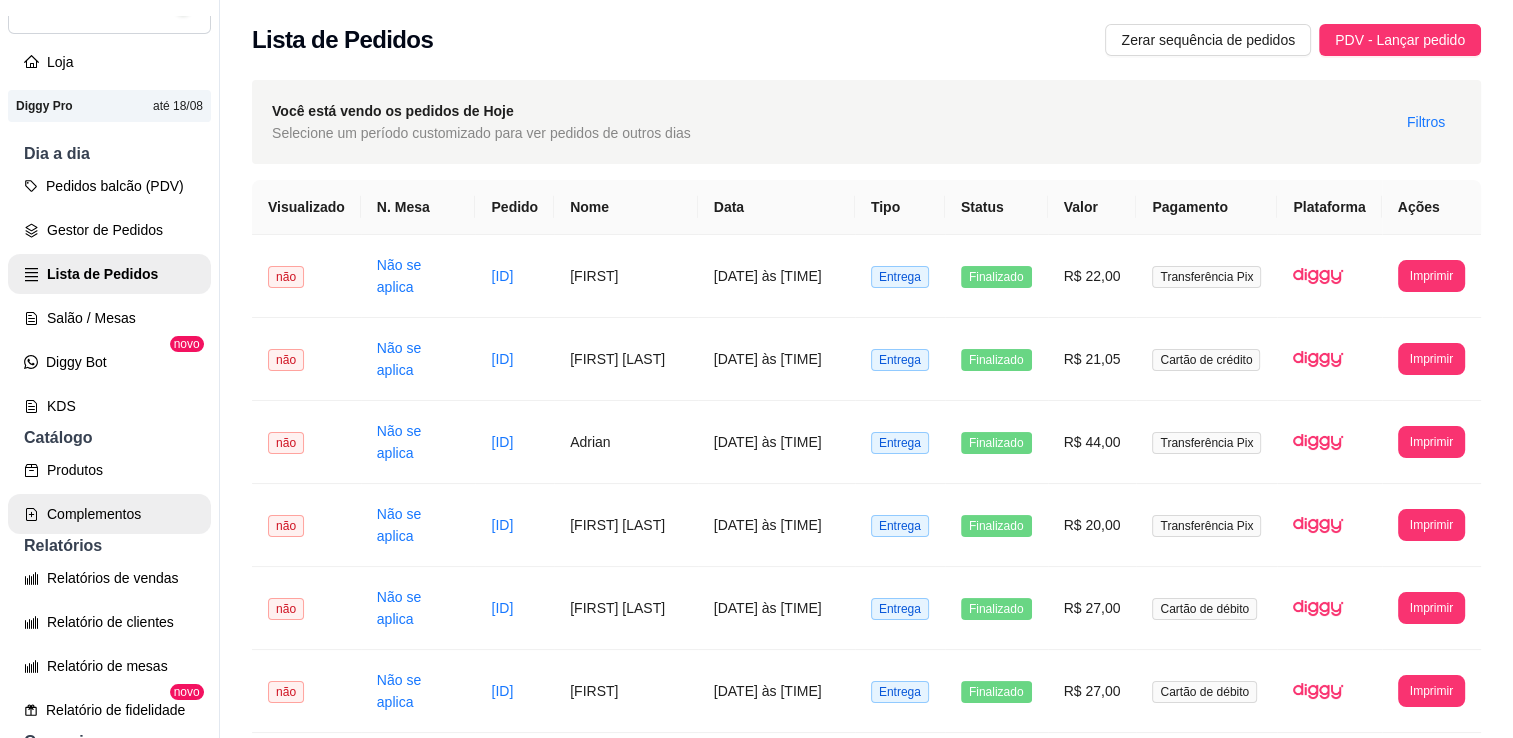 click on "Complementos" at bounding box center [109, 514] 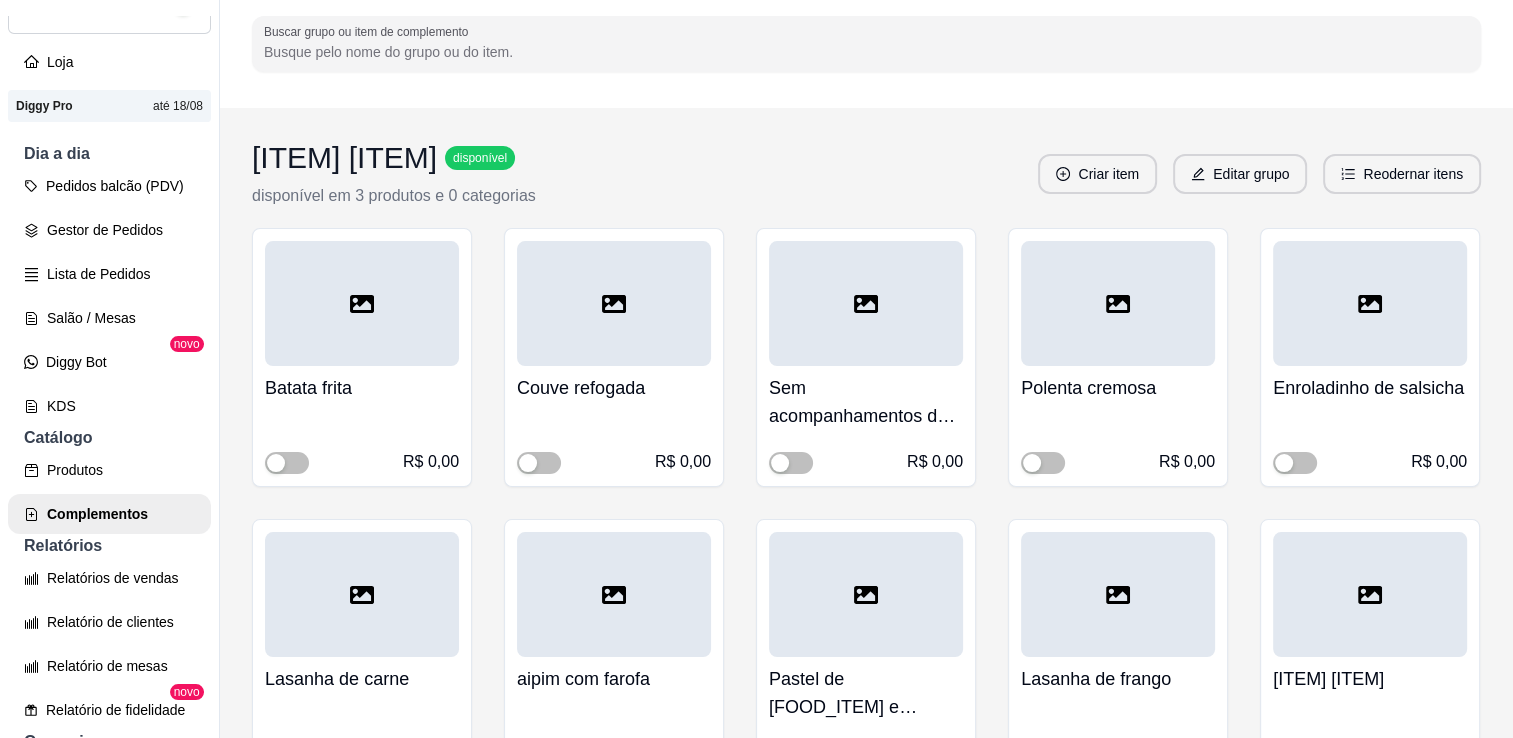 scroll, scrollTop: 100, scrollLeft: 0, axis: vertical 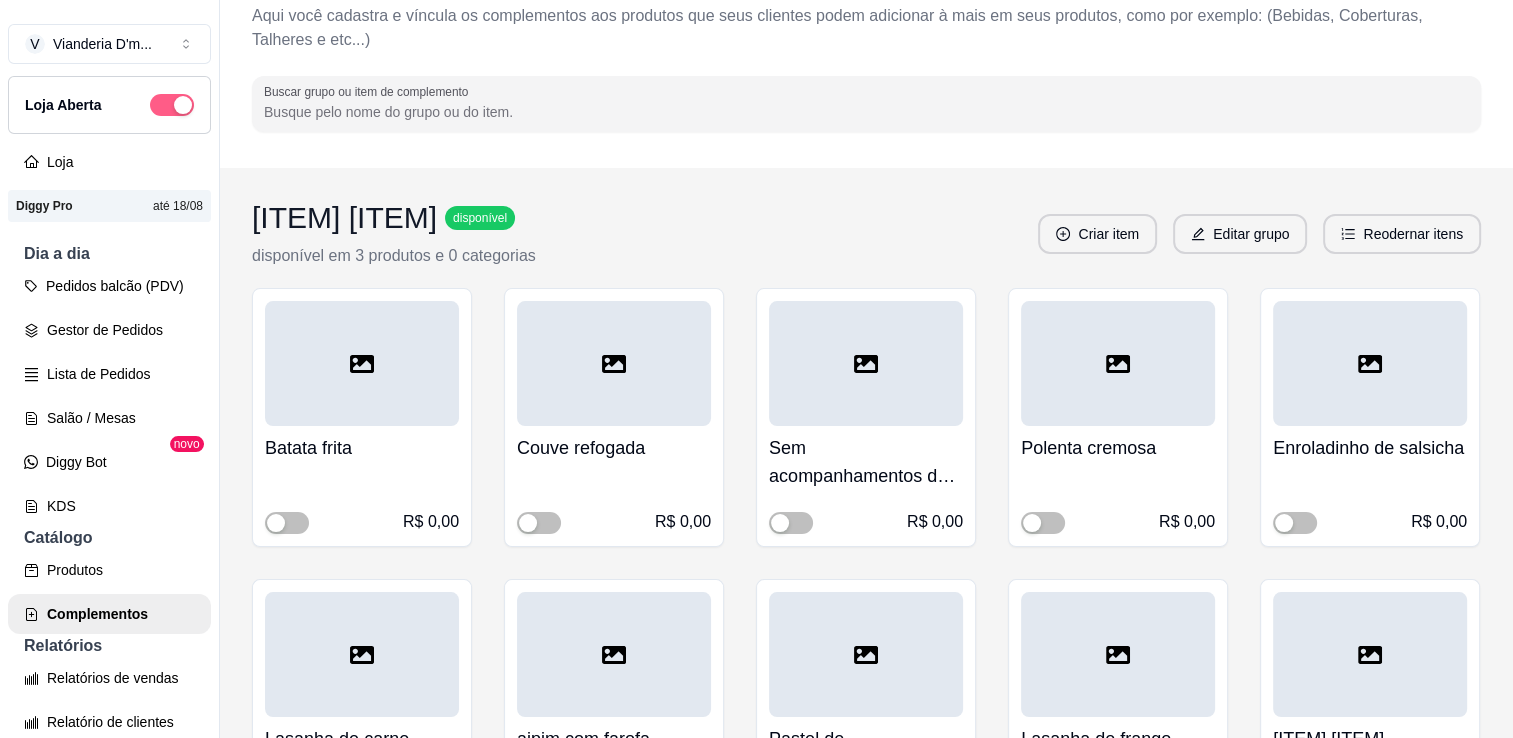 click at bounding box center [172, 105] 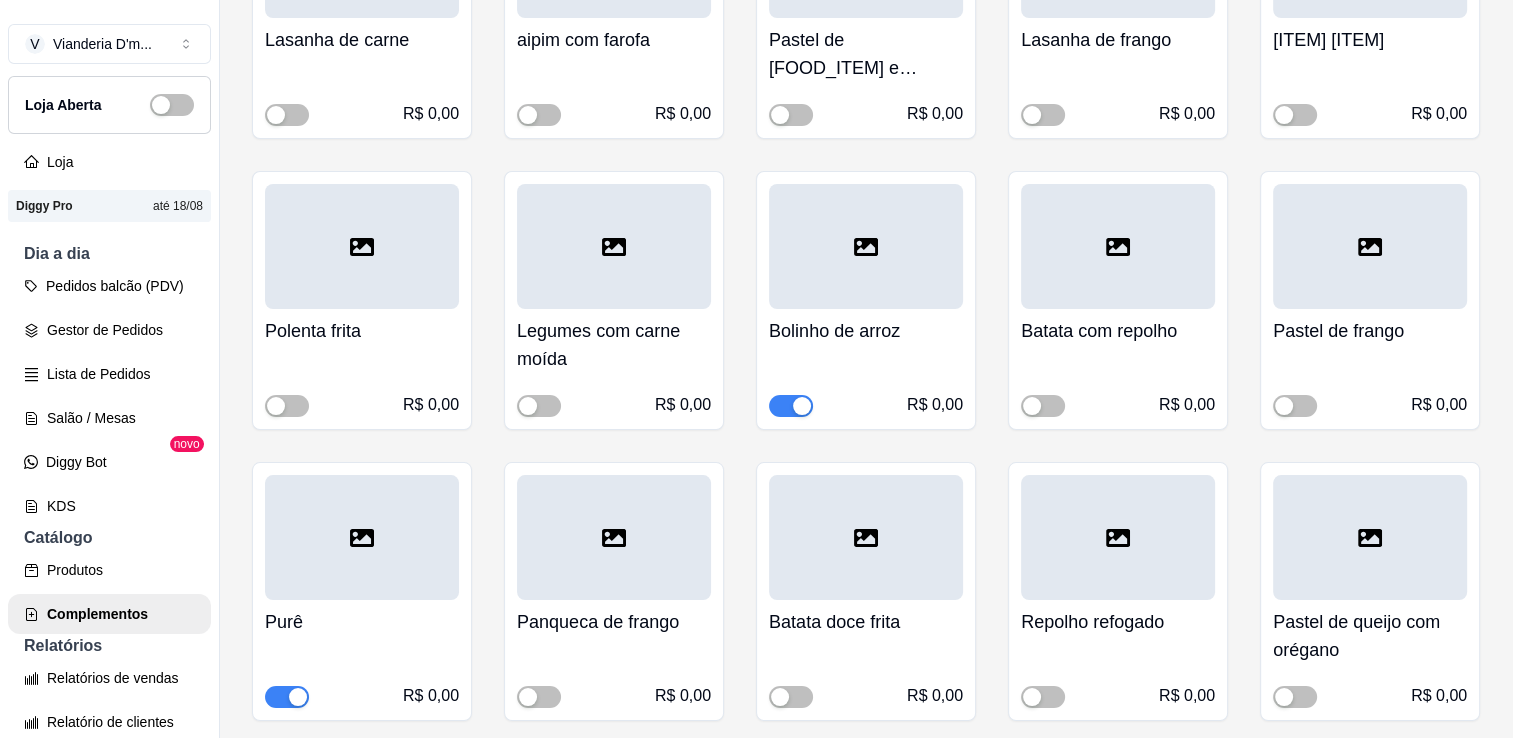 scroll, scrollTop: 800, scrollLeft: 0, axis: vertical 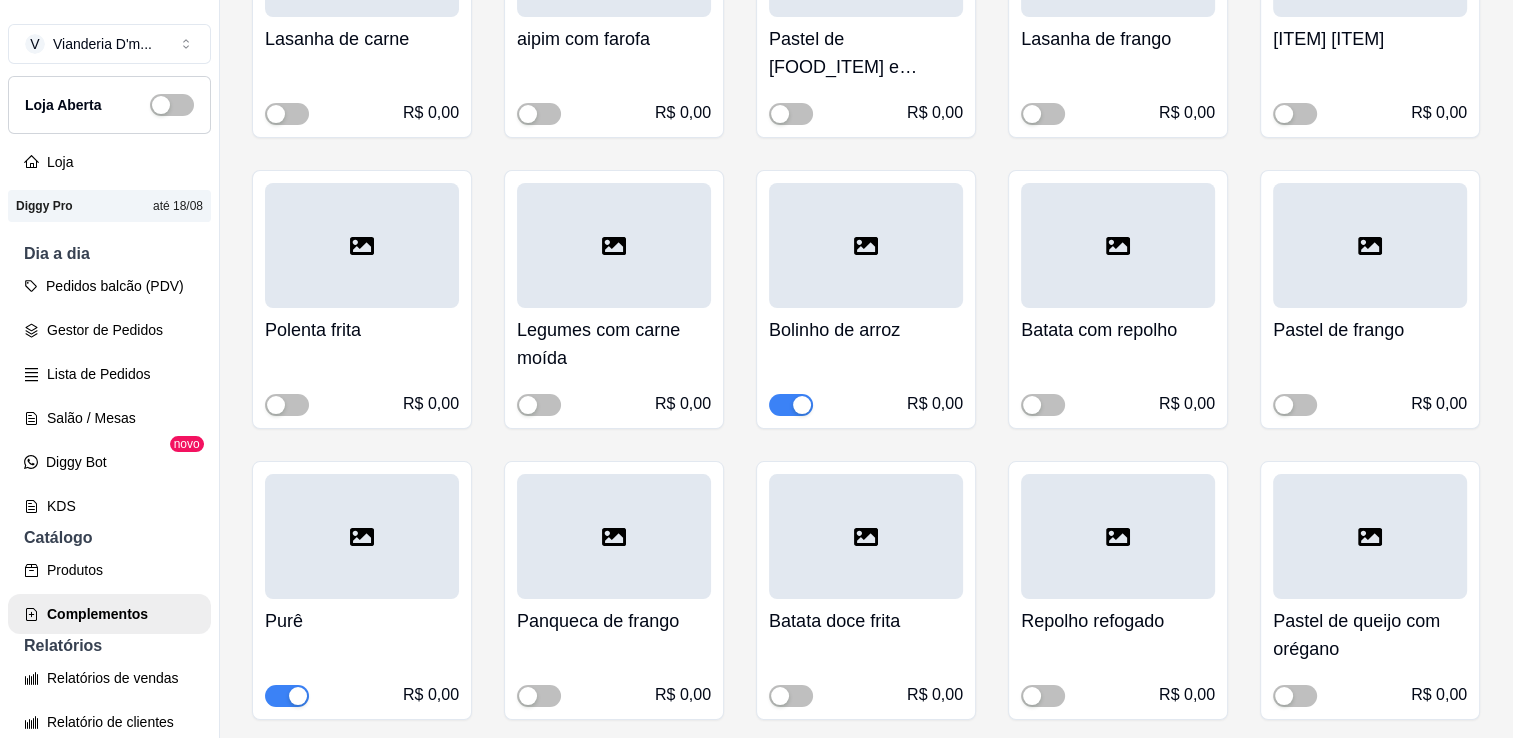 click at bounding box center [791, 405] 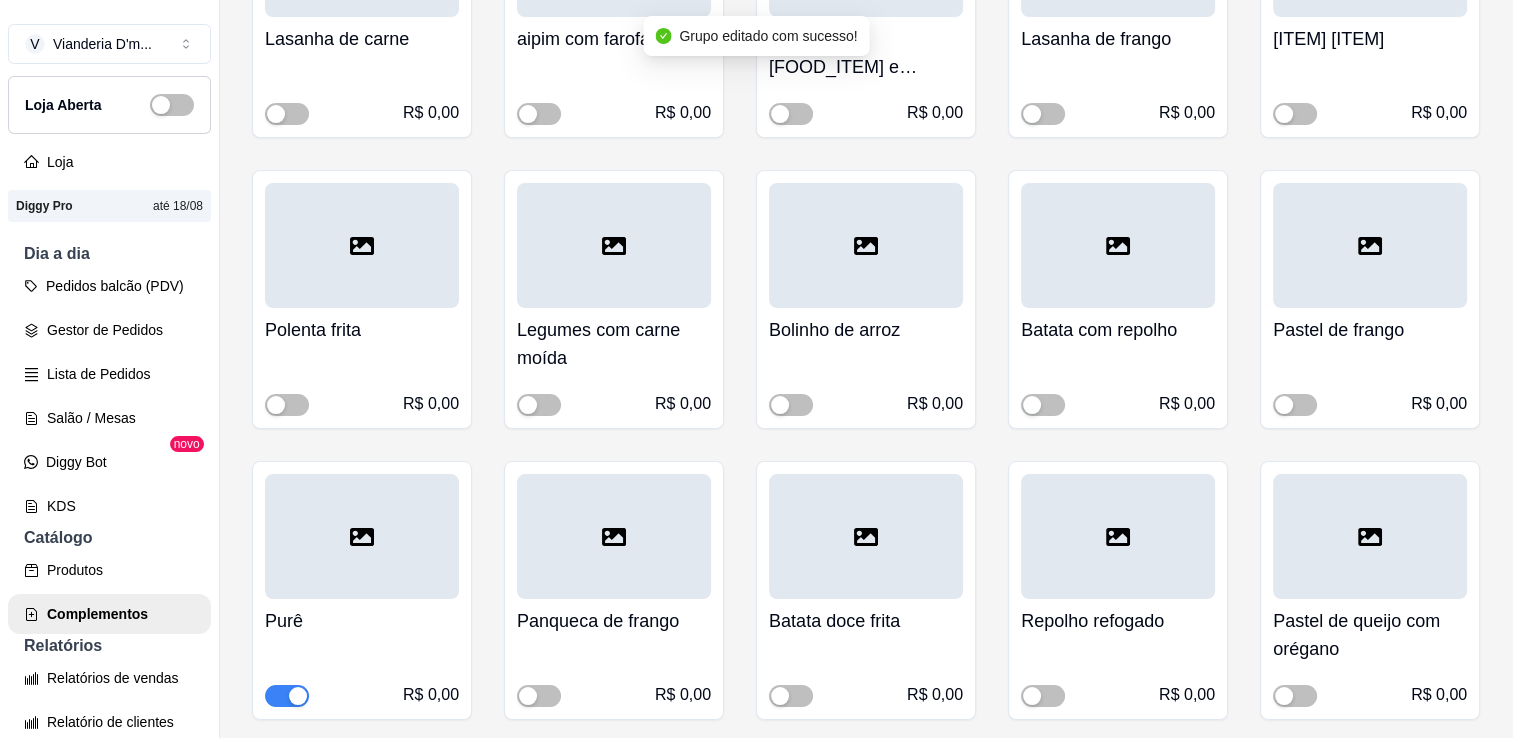 click at bounding box center [287, 696] 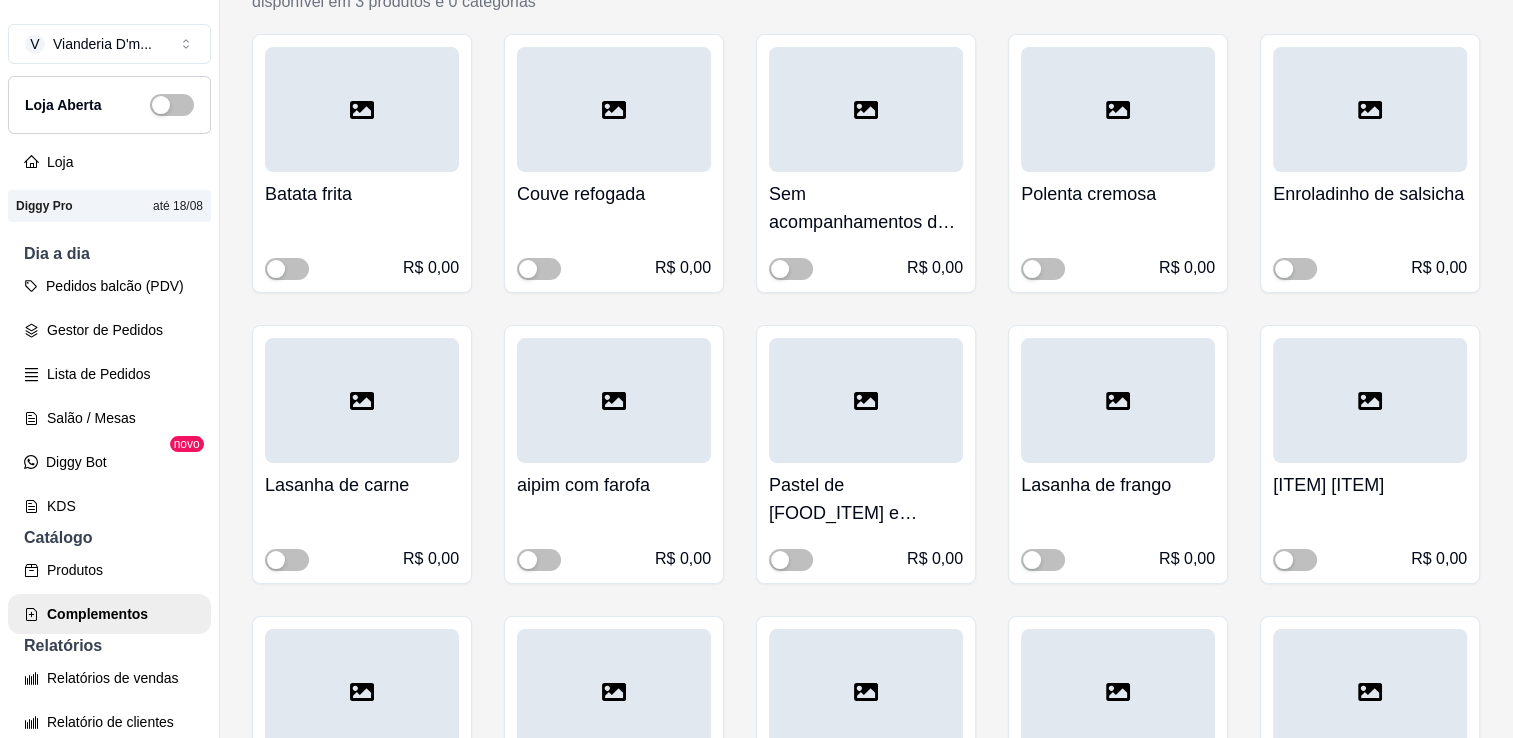 scroll, scrollTop: 300, scrollLeft: 0, axis: vertical 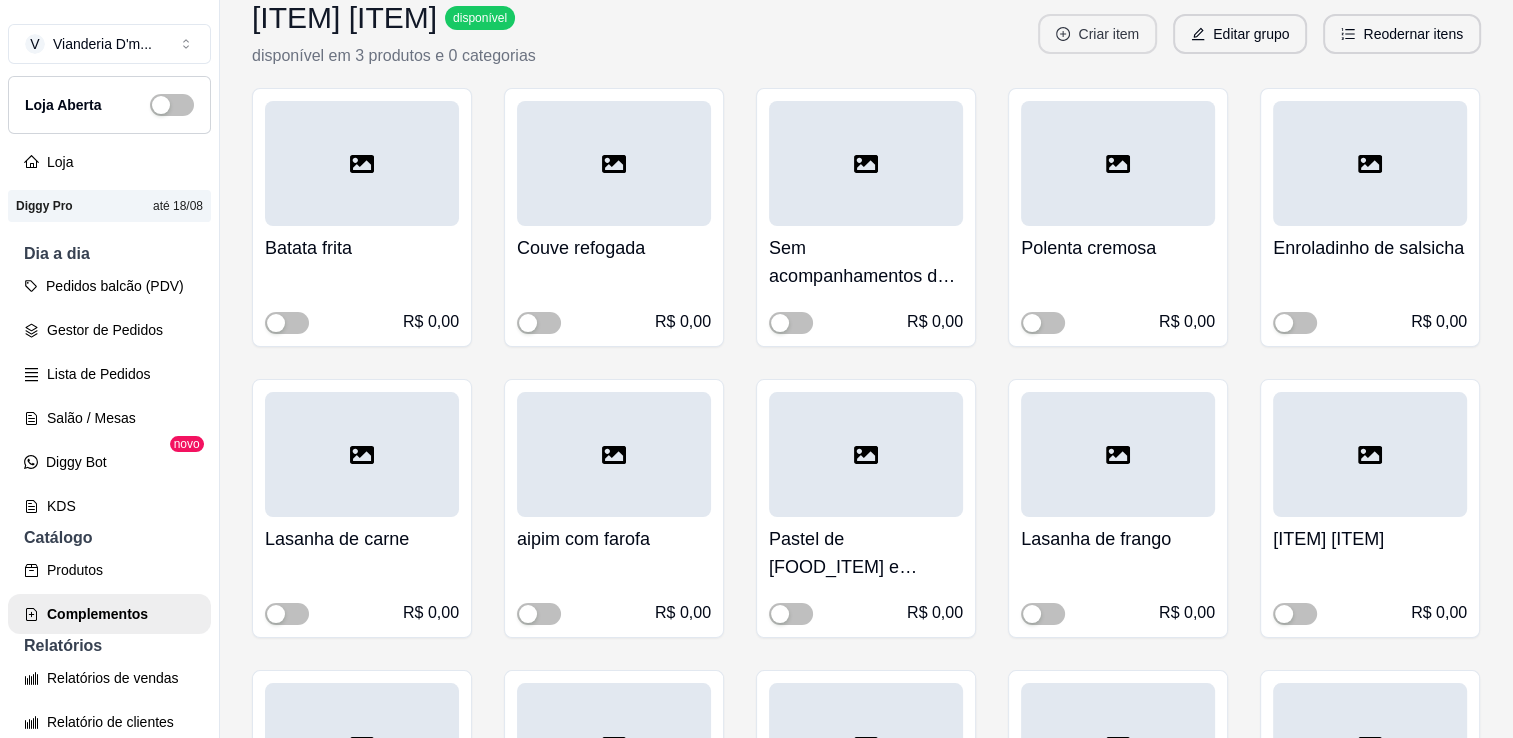 click on "Criar item" at bounding box center (1097, 34) 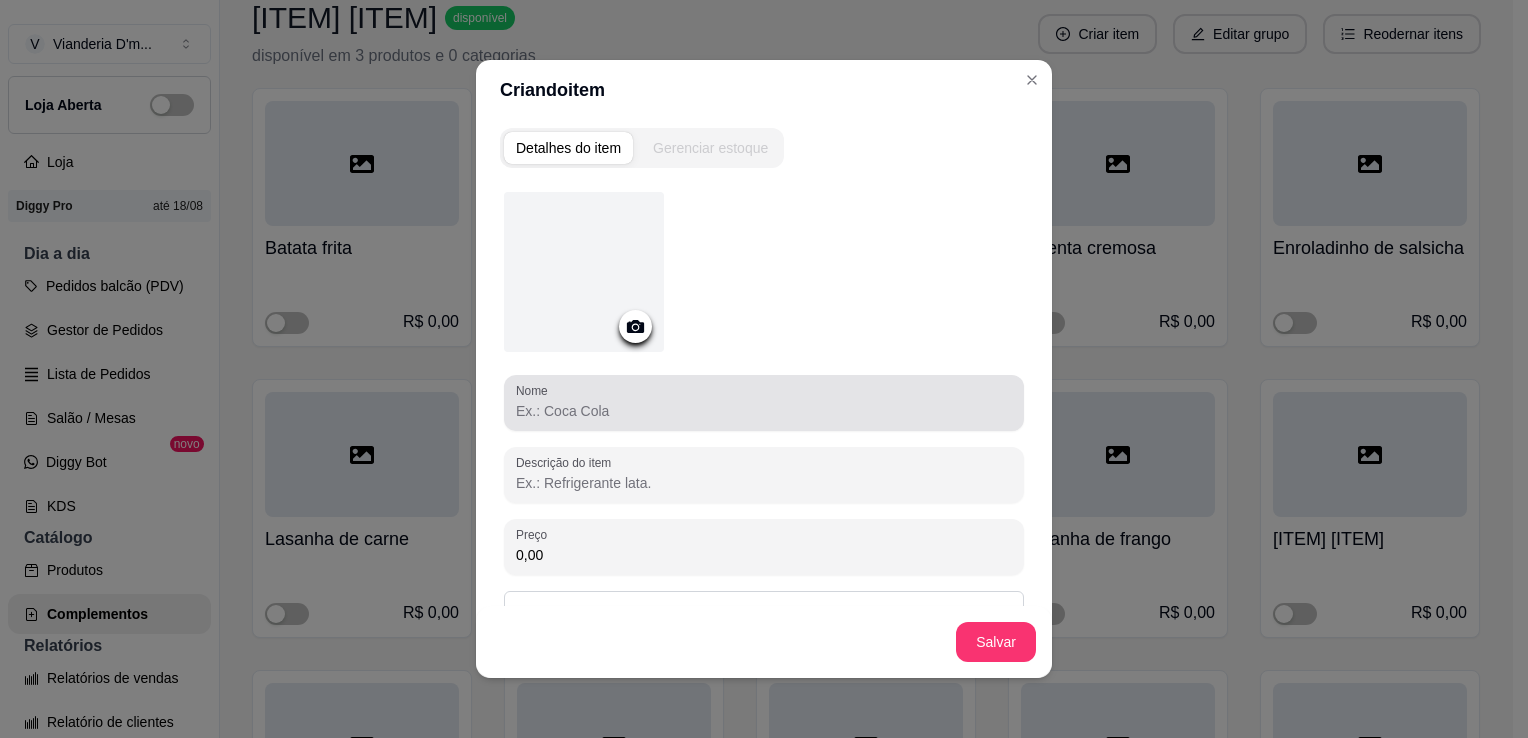 click at bounding box center (764, 403) 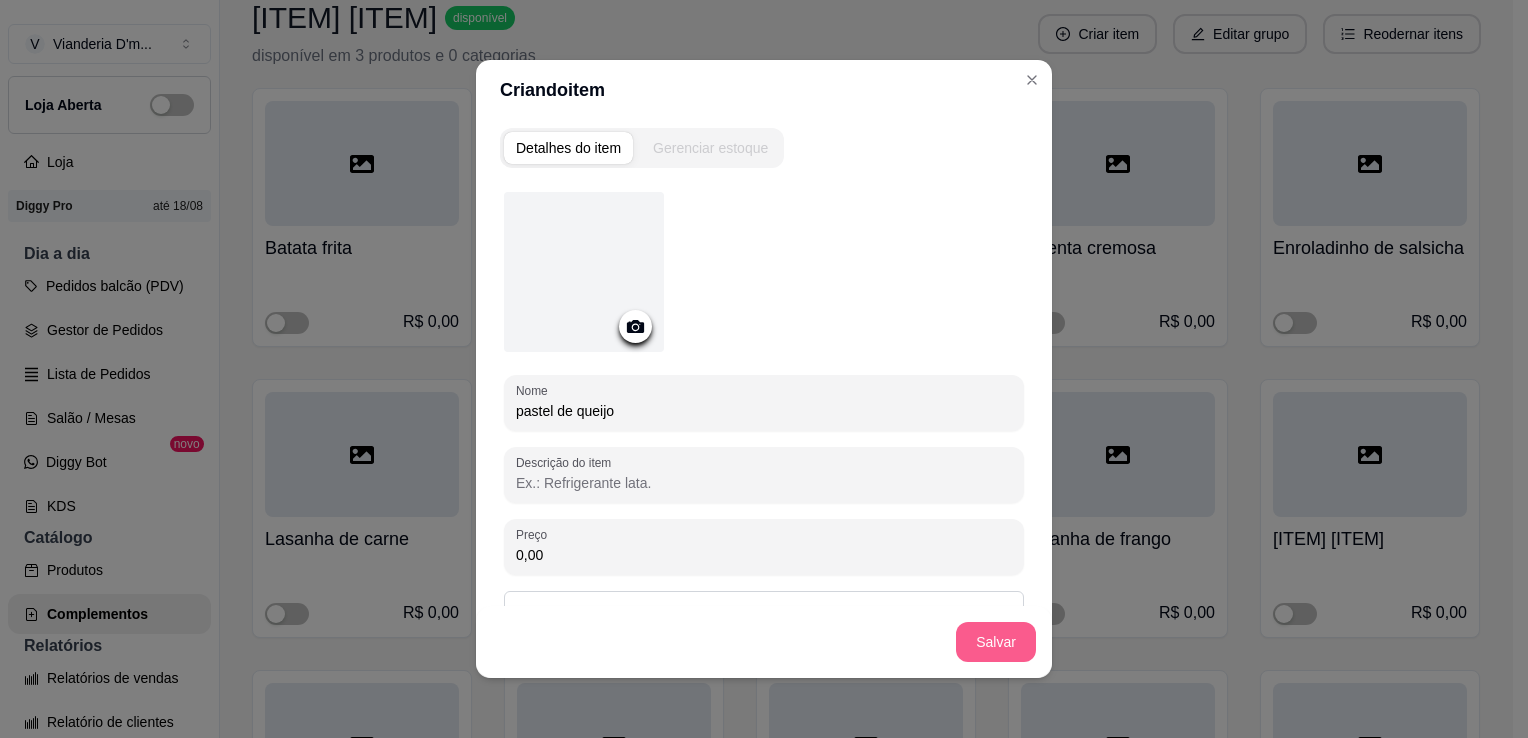 type on "pastel de queijo" 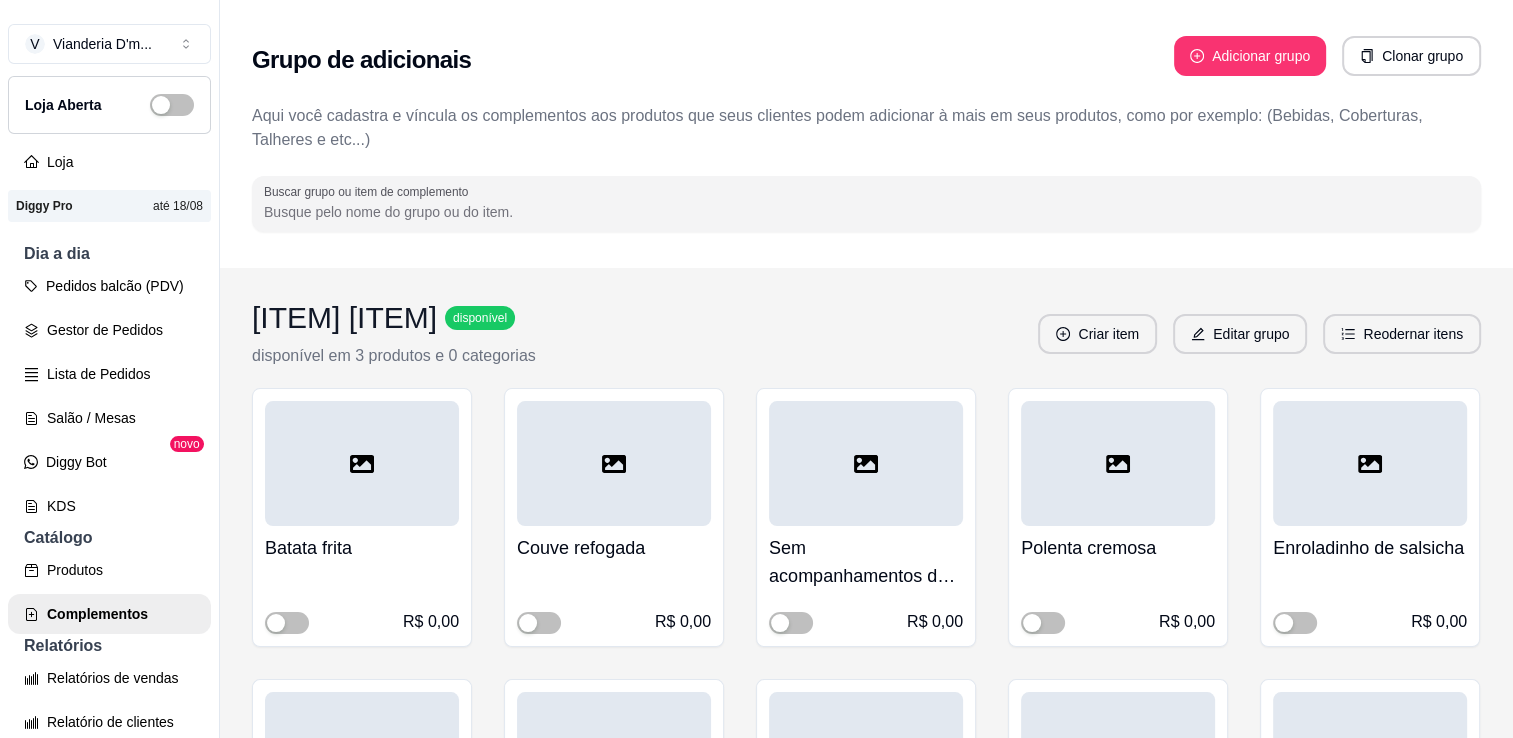 scroll, scrollTop: 0, scrollLeft: 0, axis: both 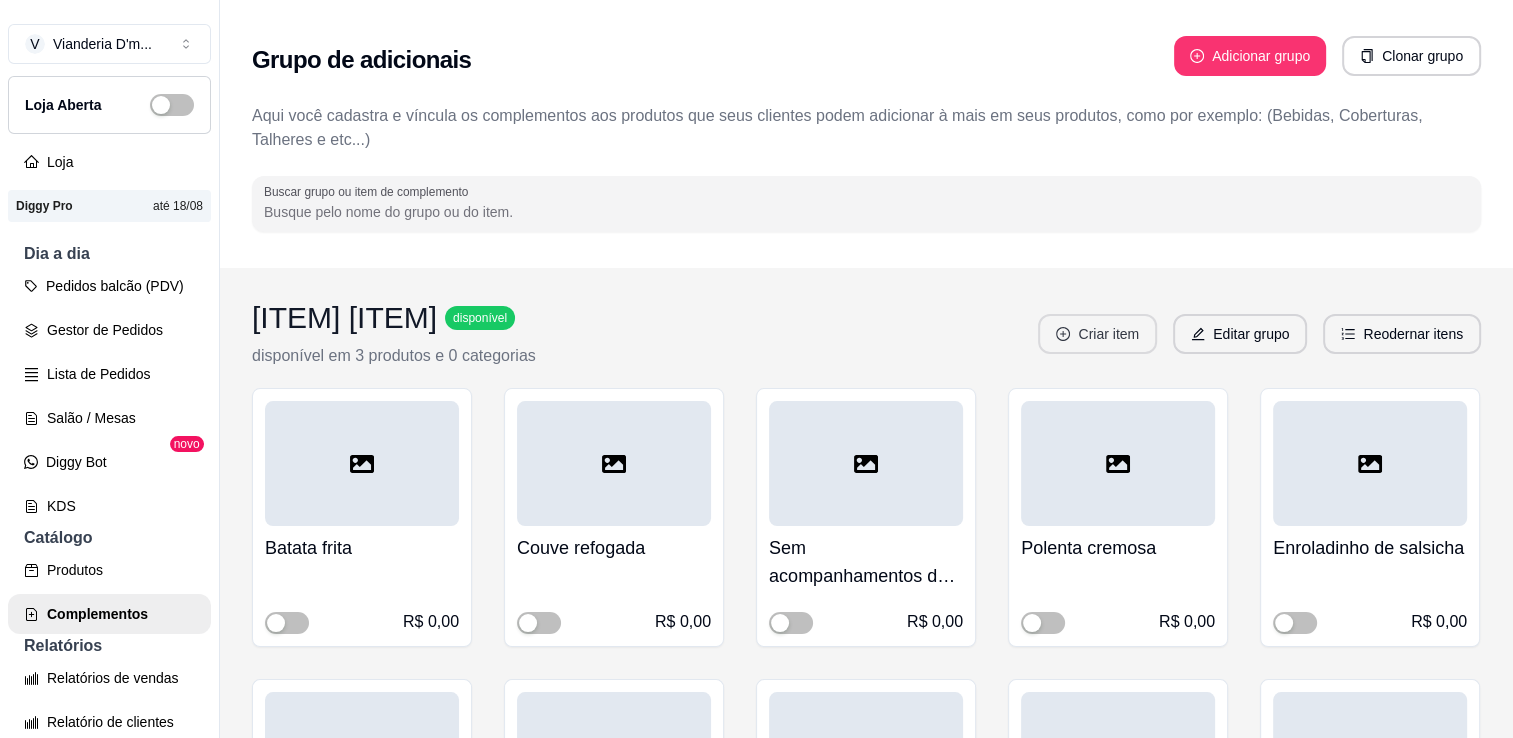 click on "Criar item" at bounding box center [1097, 334] 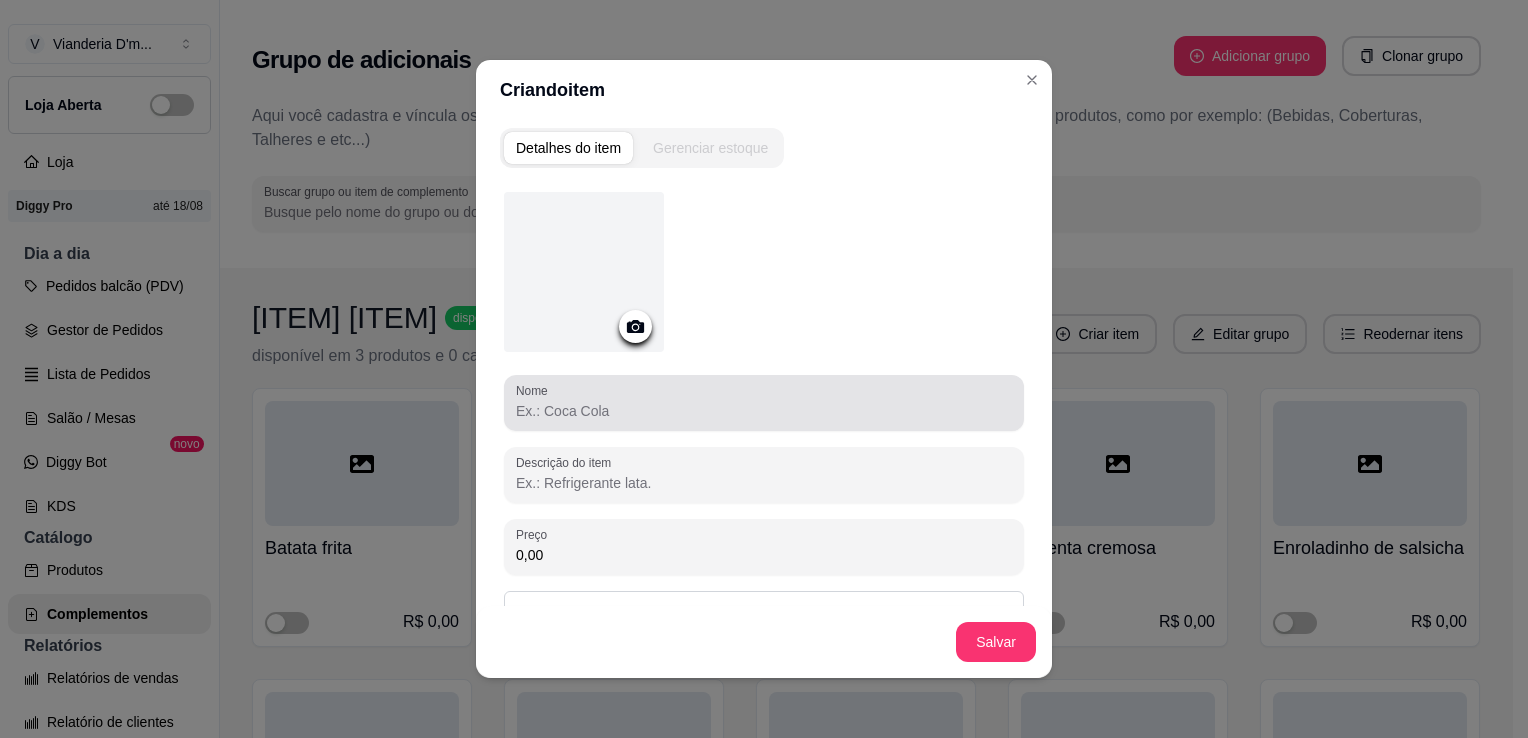 click on "Nome" at bounding box center (764, 411) 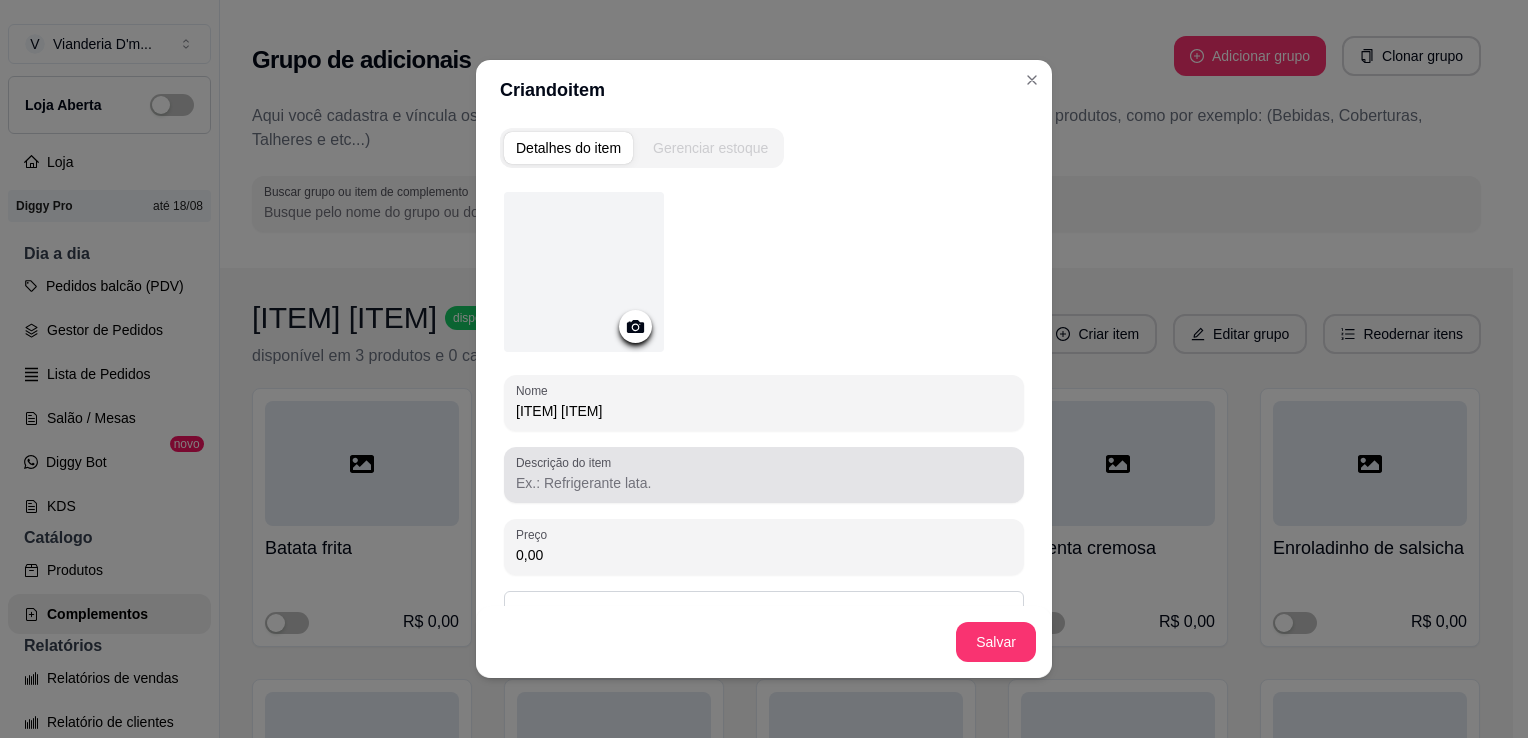 type on "[ITEM] [ITEM]" 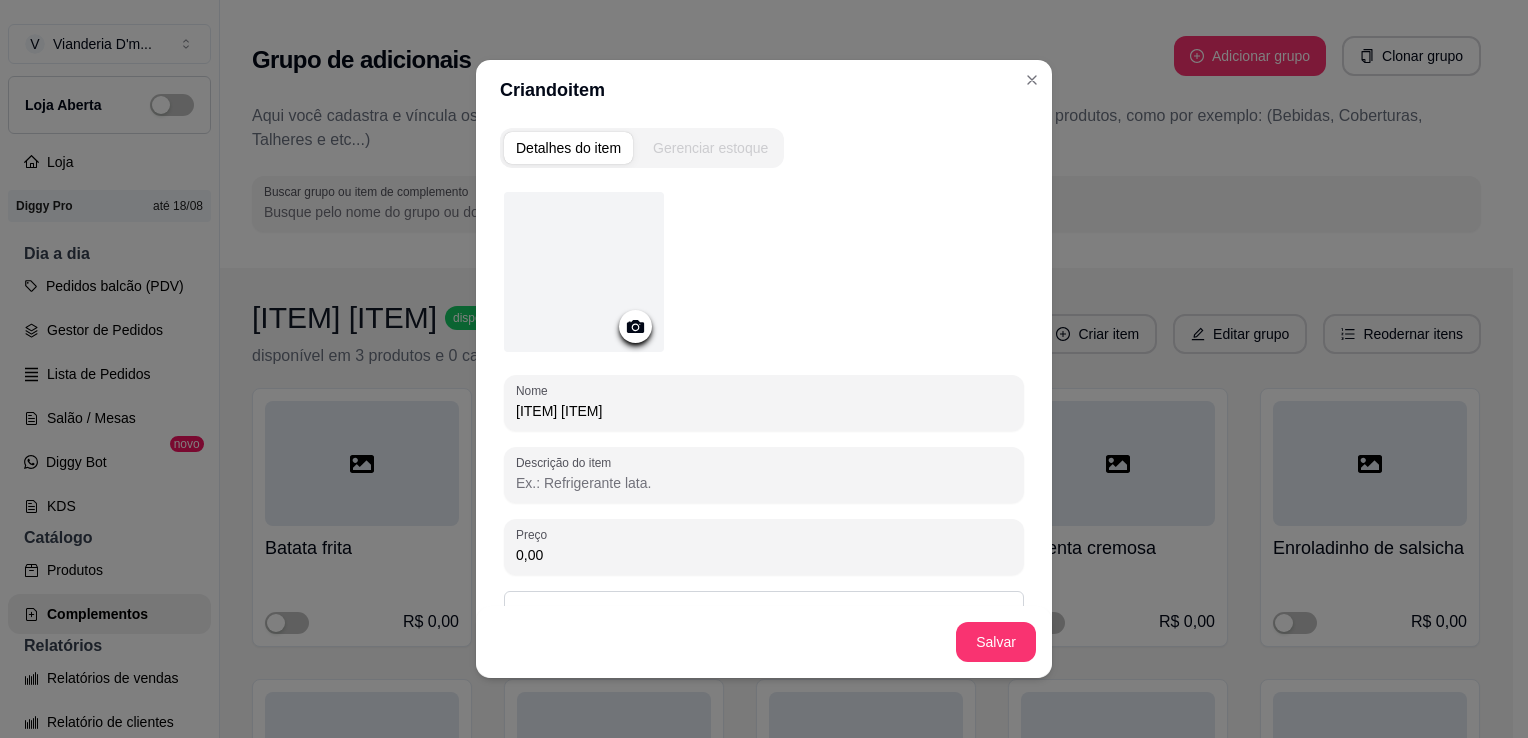 click on "Descrição do item" at bounding box center (764, 483) 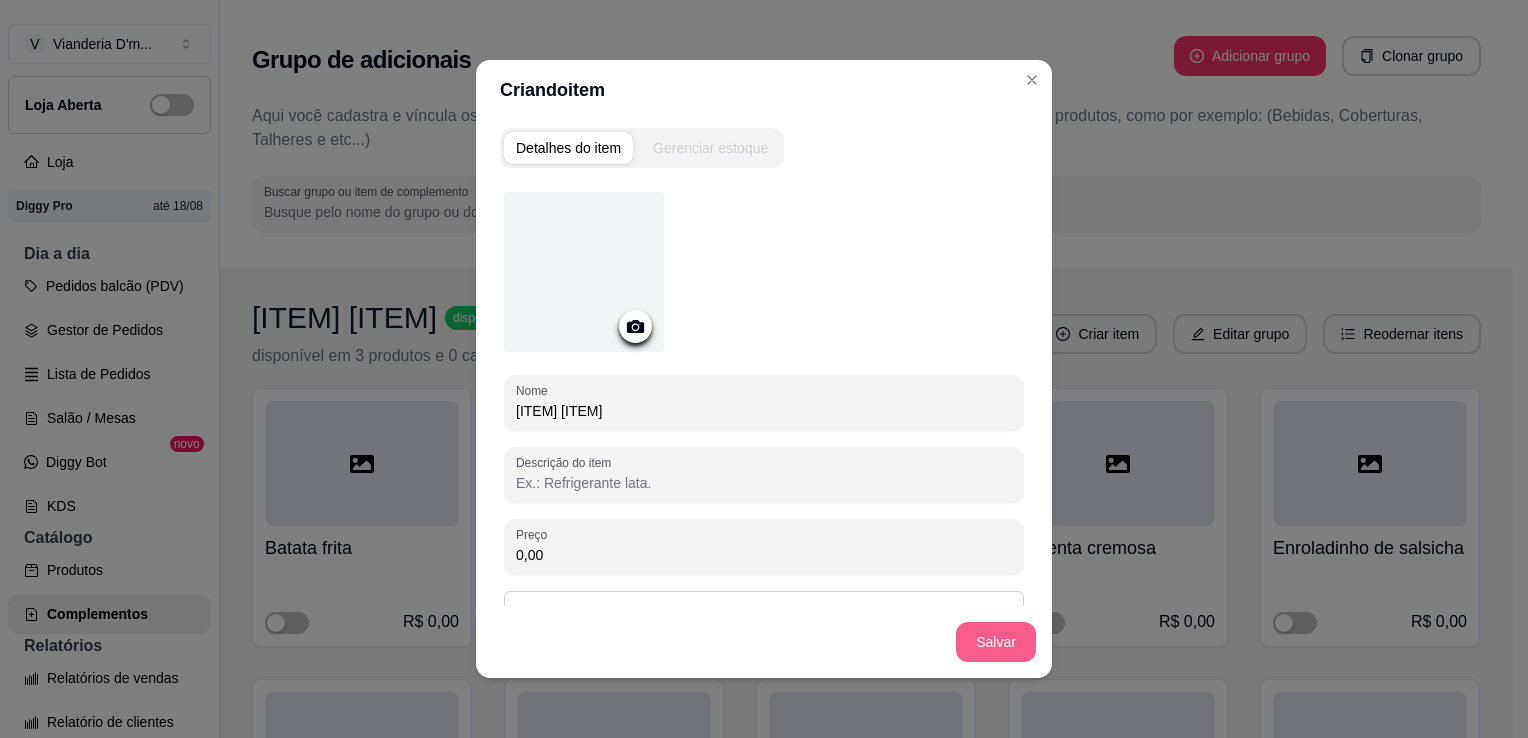 click on "Salvar" at bounding box center [996, 642] 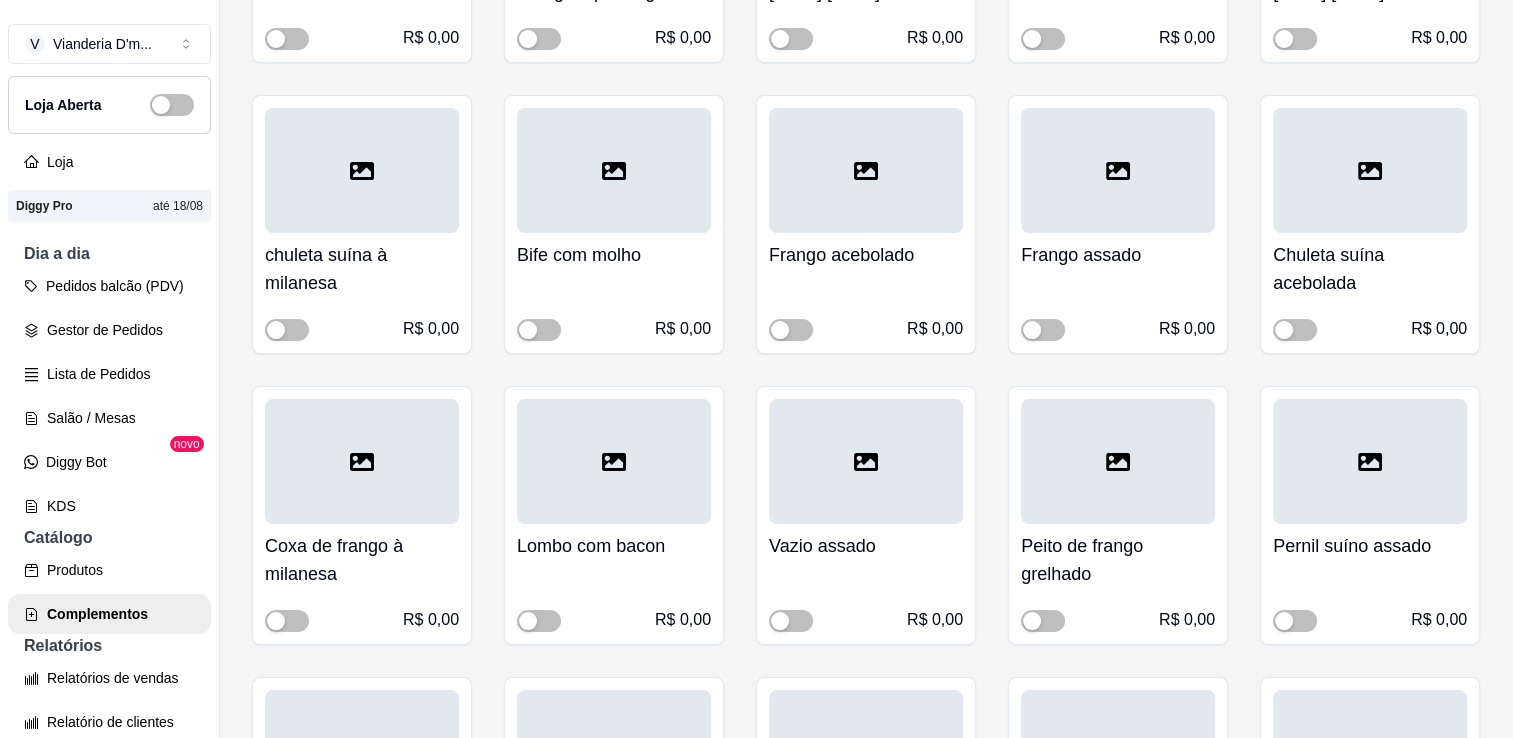 scroll, scrollTop: 3800, scrollLeft: 0, axis: vertical 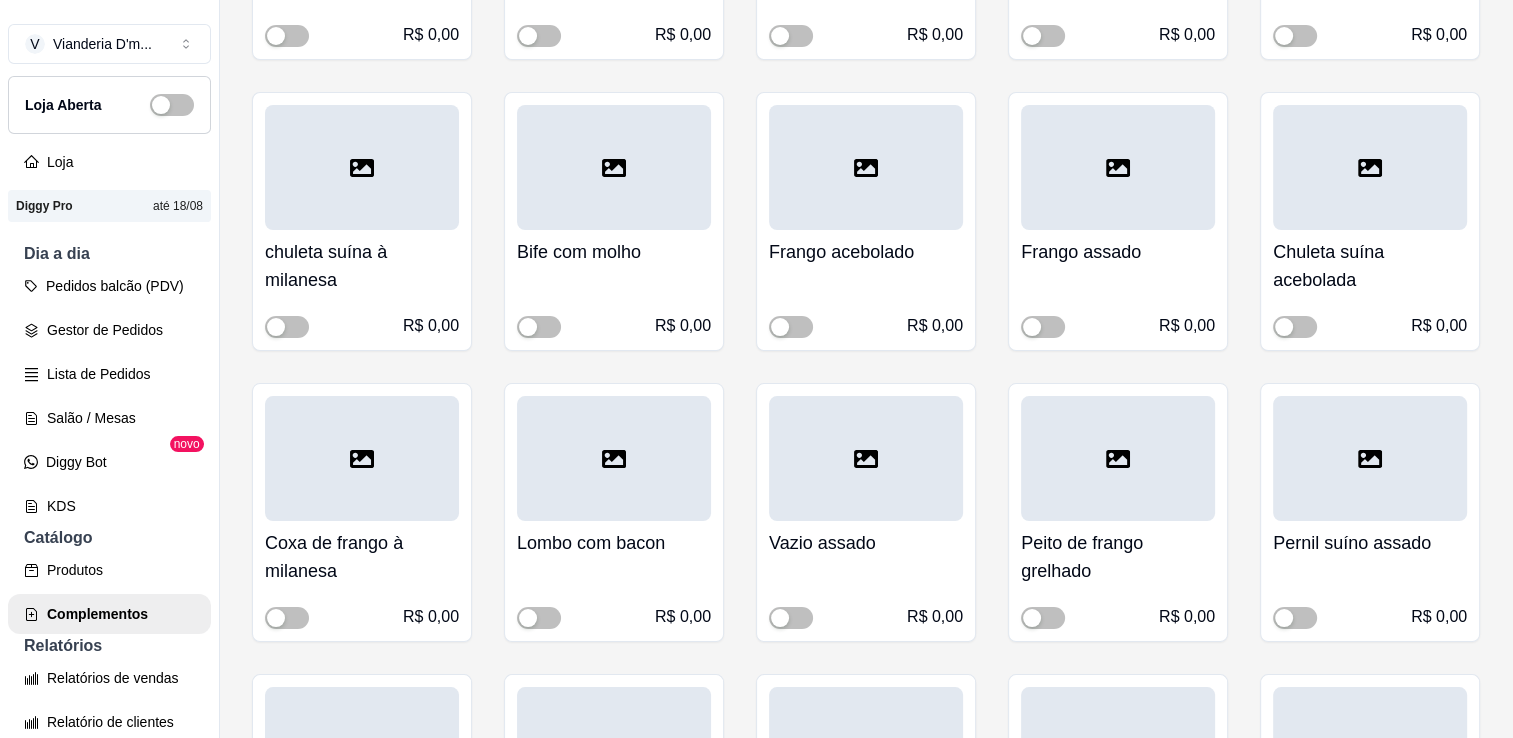 click at bounding box center [1043, -227] 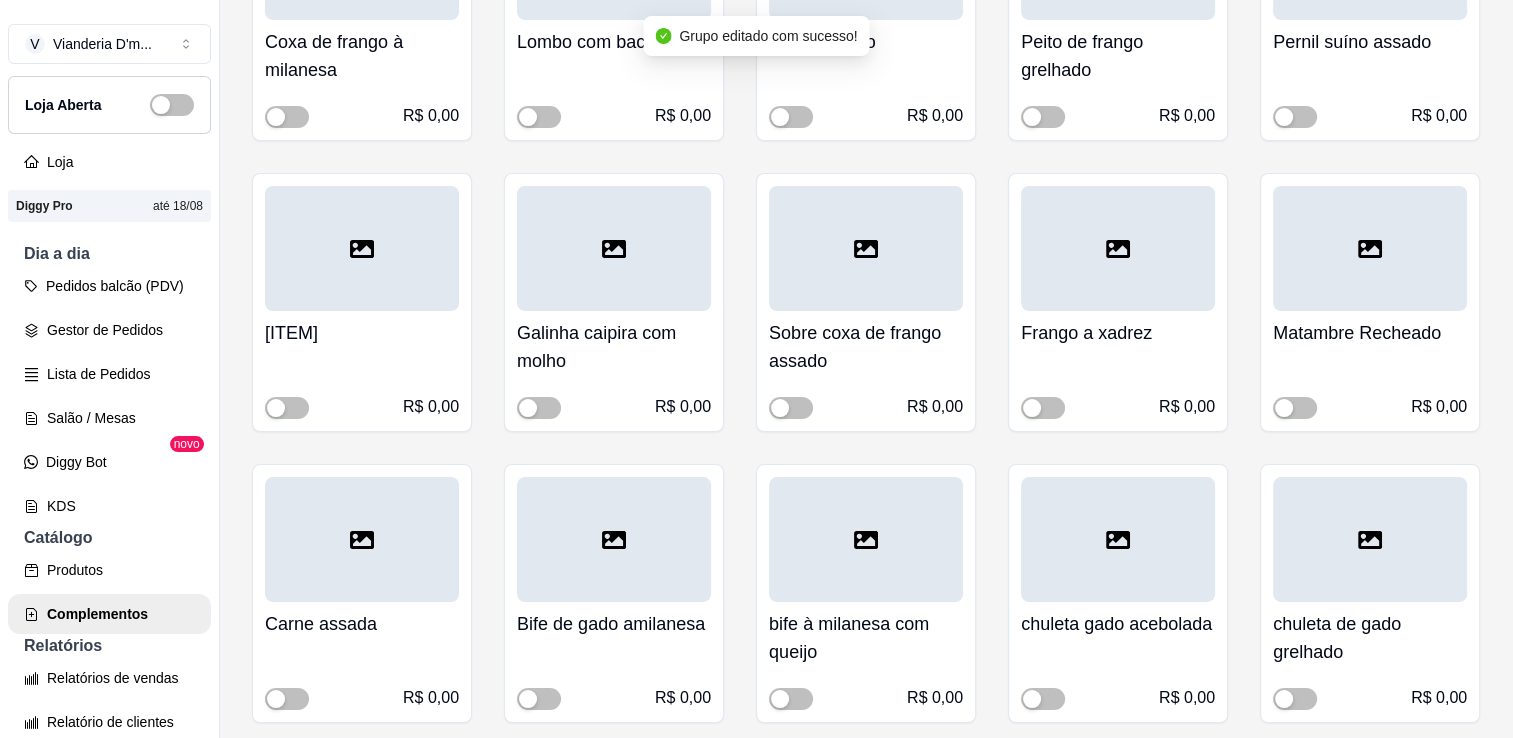 scroll, scrollTop: 4400, scrollLeft: 0, axis: vertical 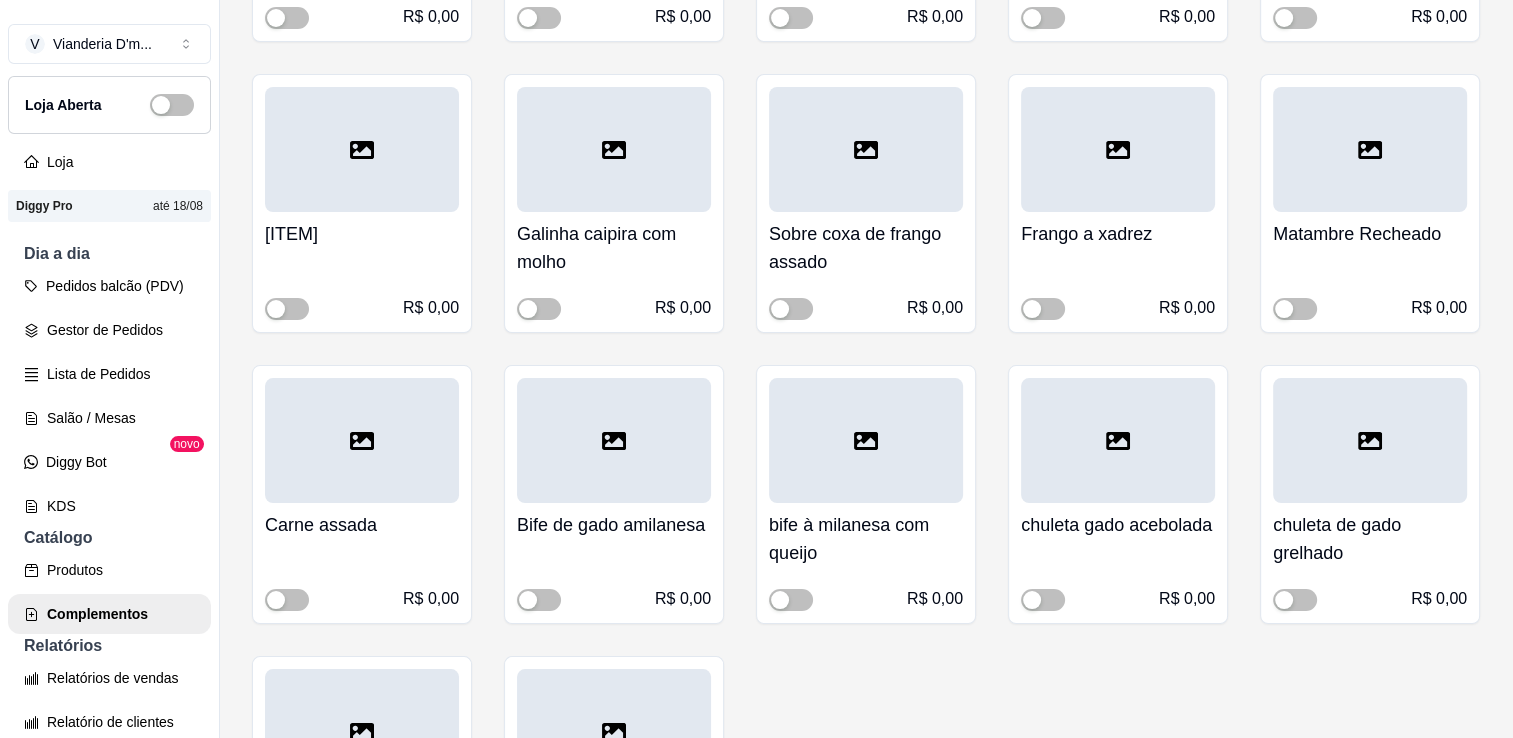 click at bounding box center [1043, -273] 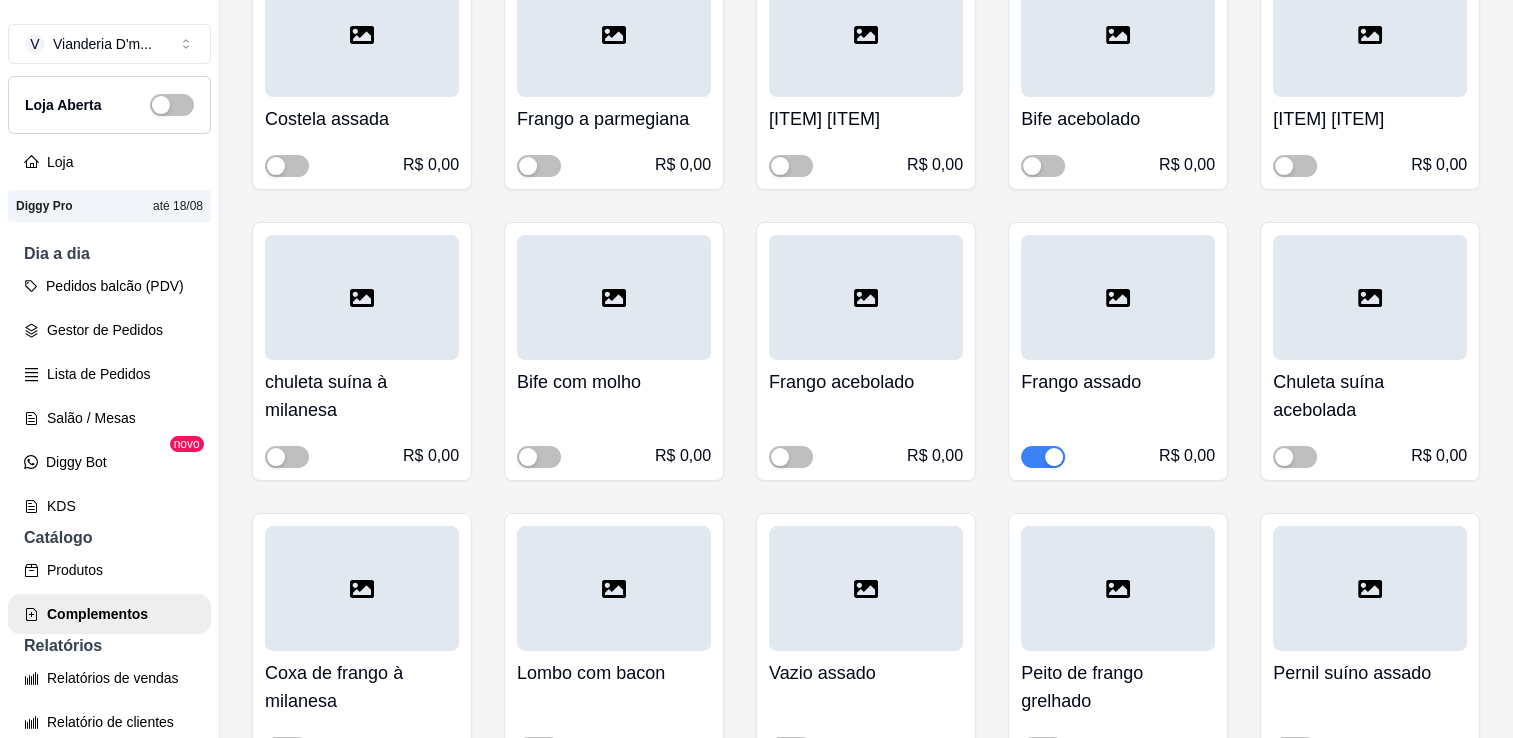 scroll, scrollTop: 3700, scrollLeft: 0, axis: vertical 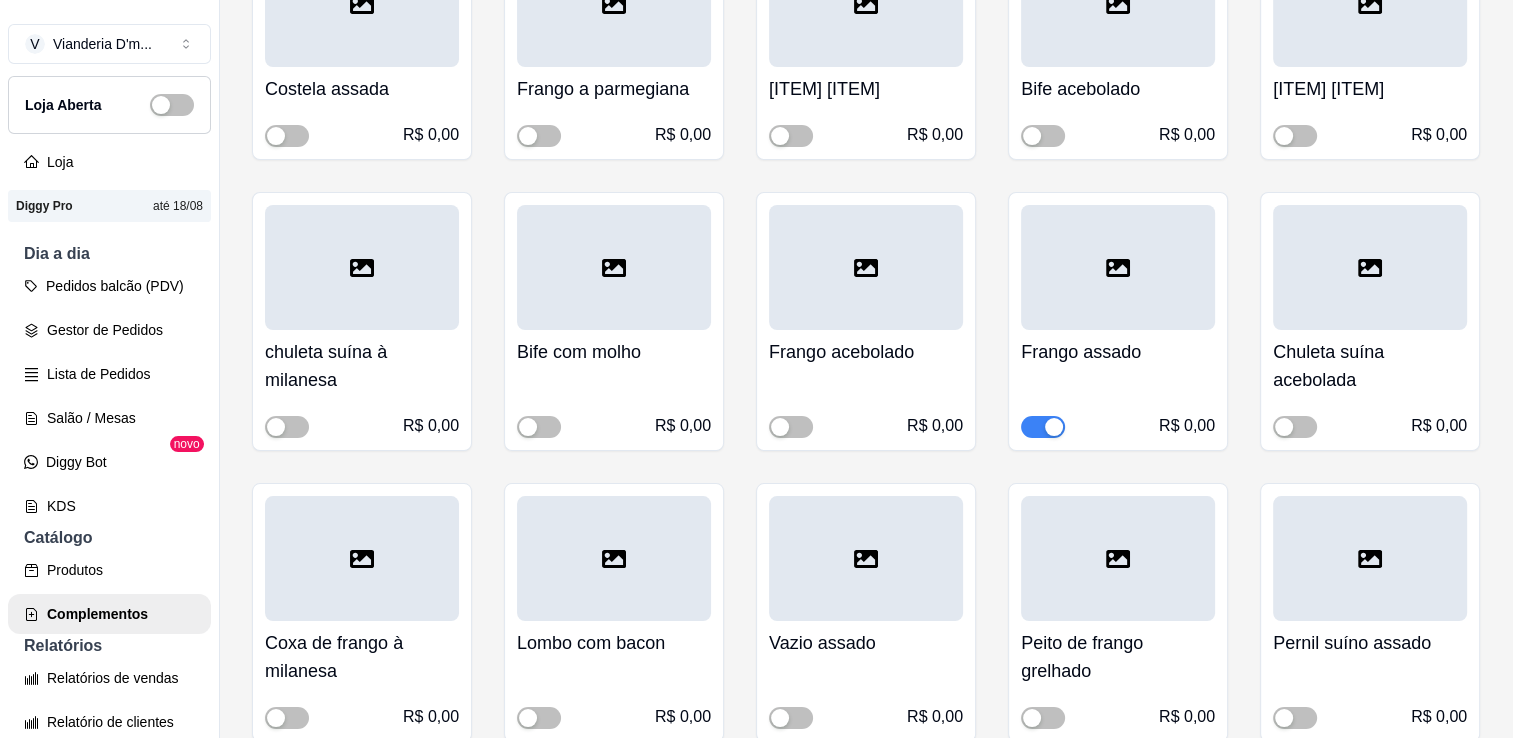 click at bounding box center (1295, -418) 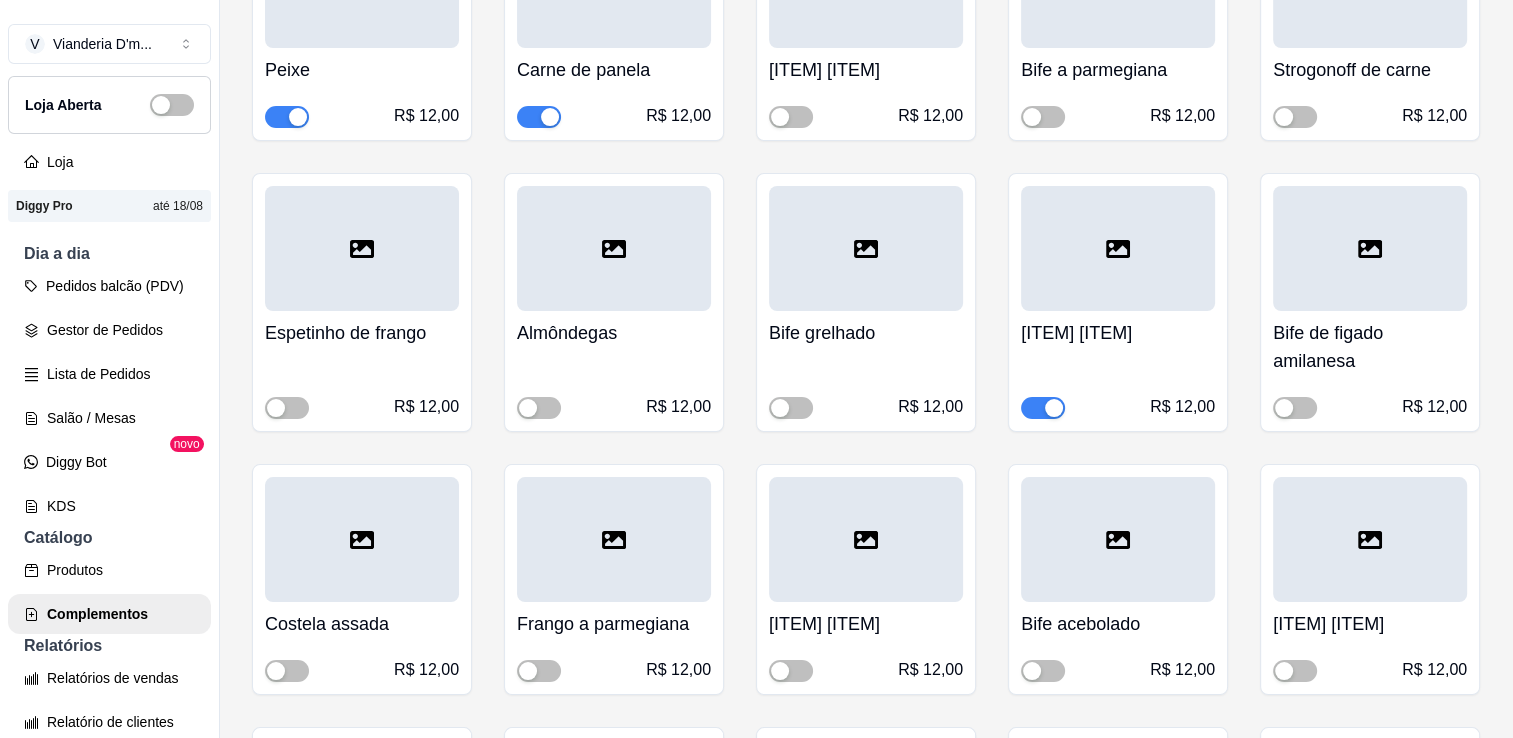 scroll, scrollTop: 6000, scrollLeft: 0, axis: vertical 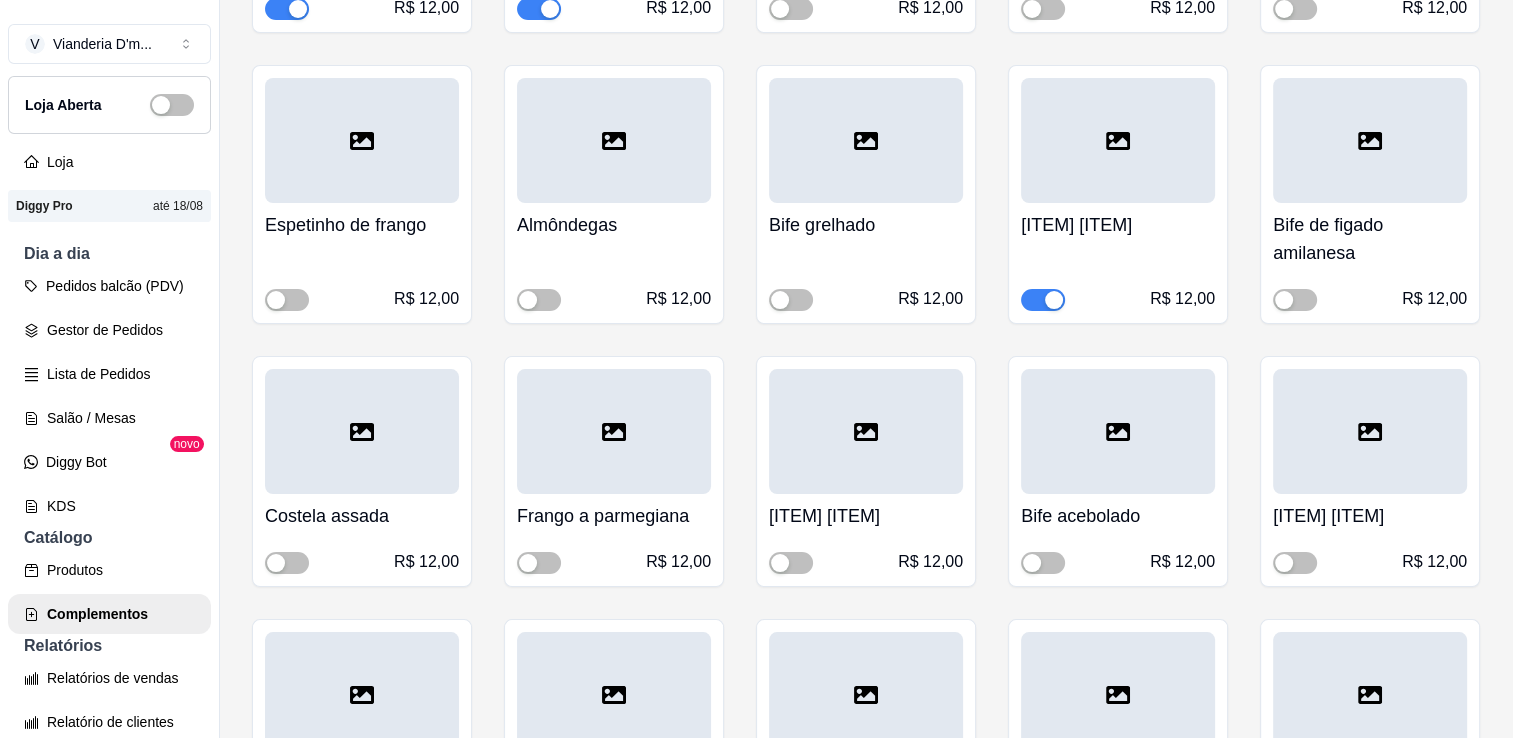 click at bounding box center [539, -737] 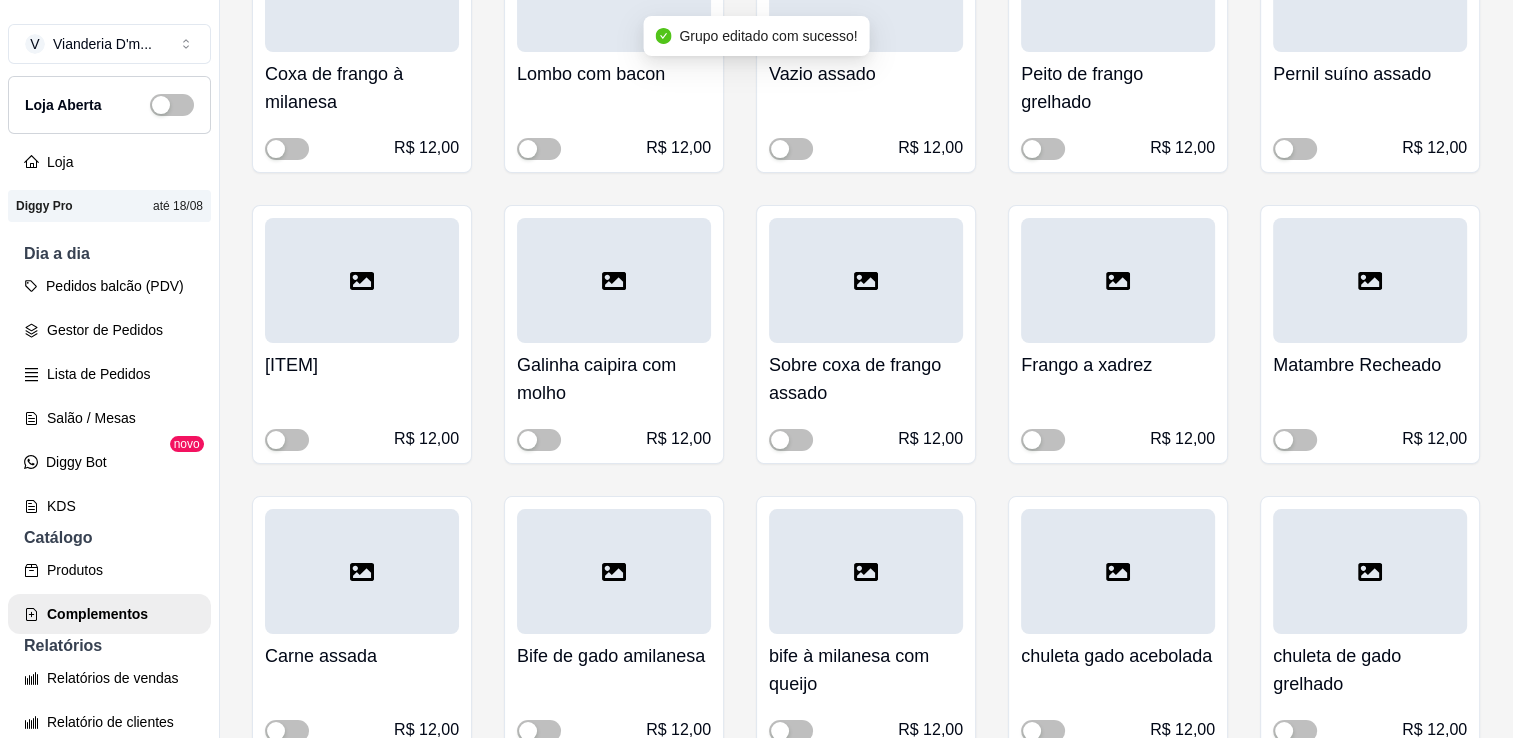 scroll, scrollTop: 7000, scrollLeft: 0, axis: vertical 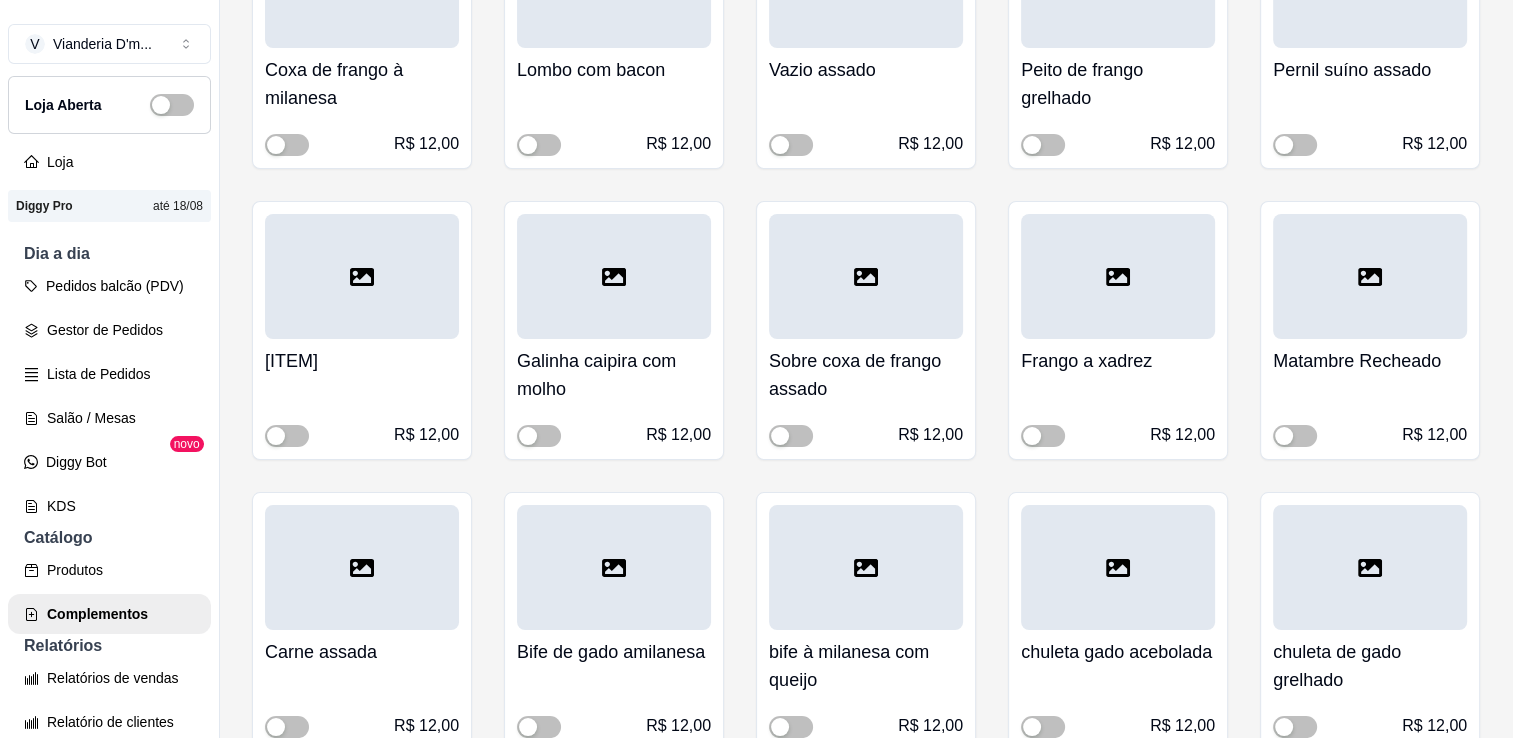 click at bounding box center (1295, -991) 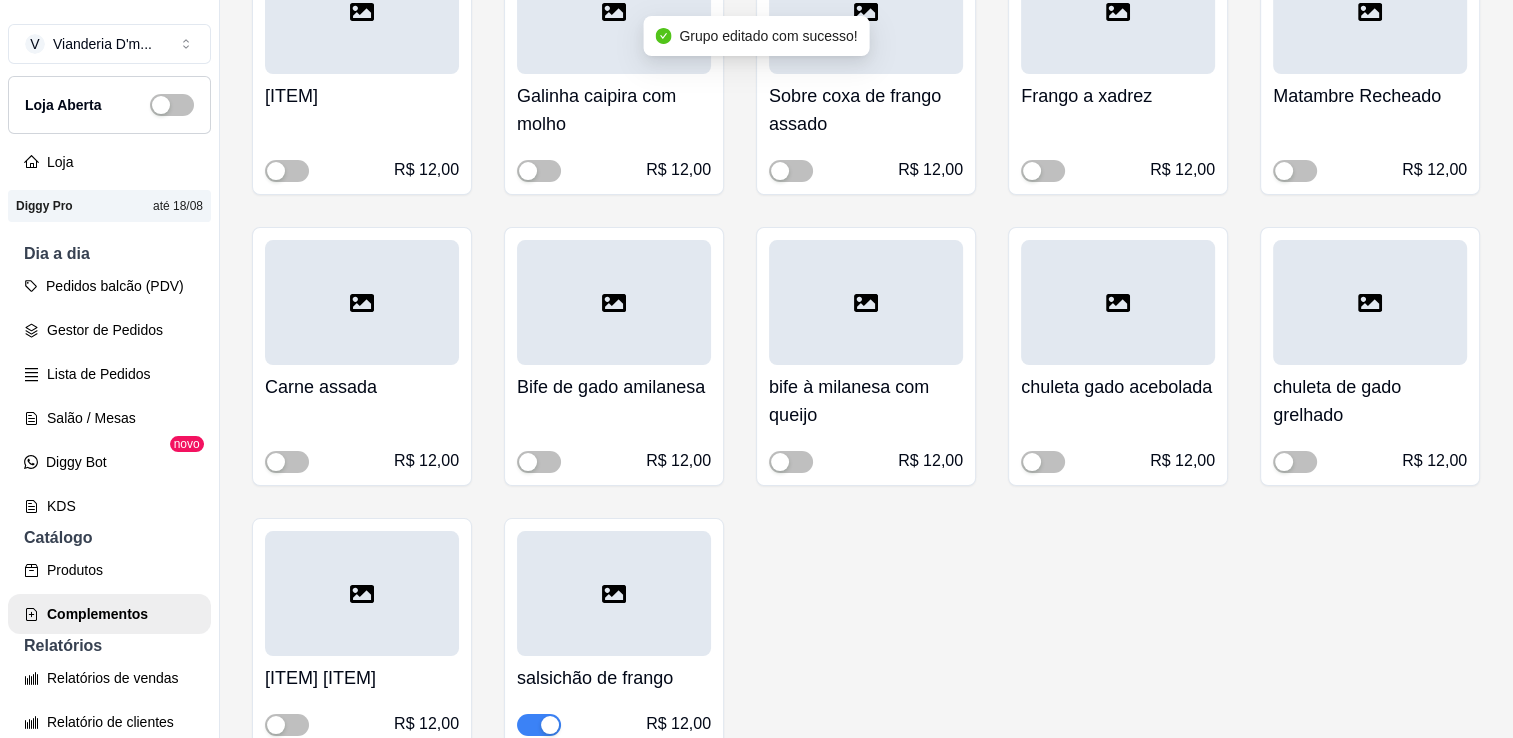 scroll, scrollTop: 7300, scrollLeft: 0, axis: vertical 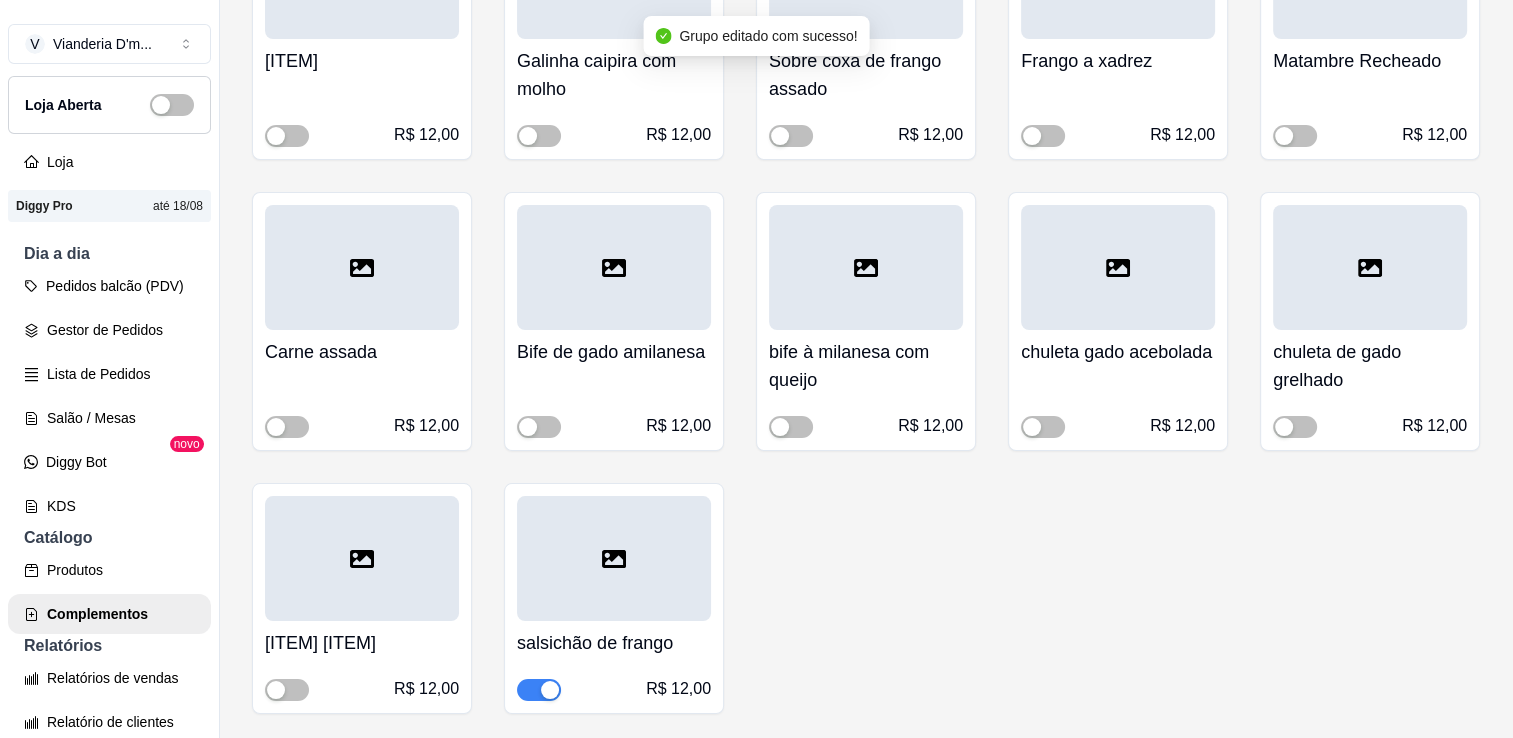 click at bounding box center (1043, -1000) 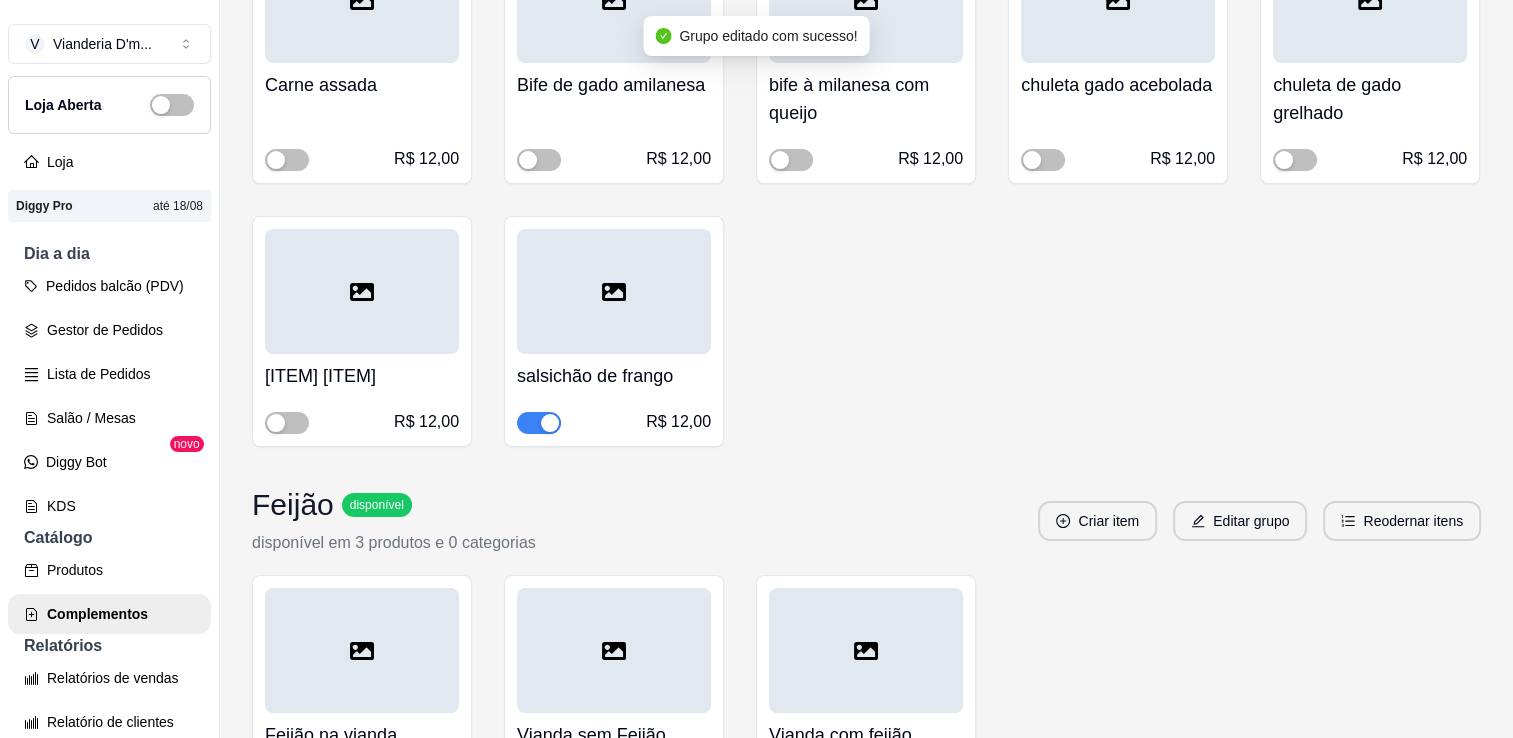 scroll, scrollTop: 7800, scrollLeft: 0, axis: vertical 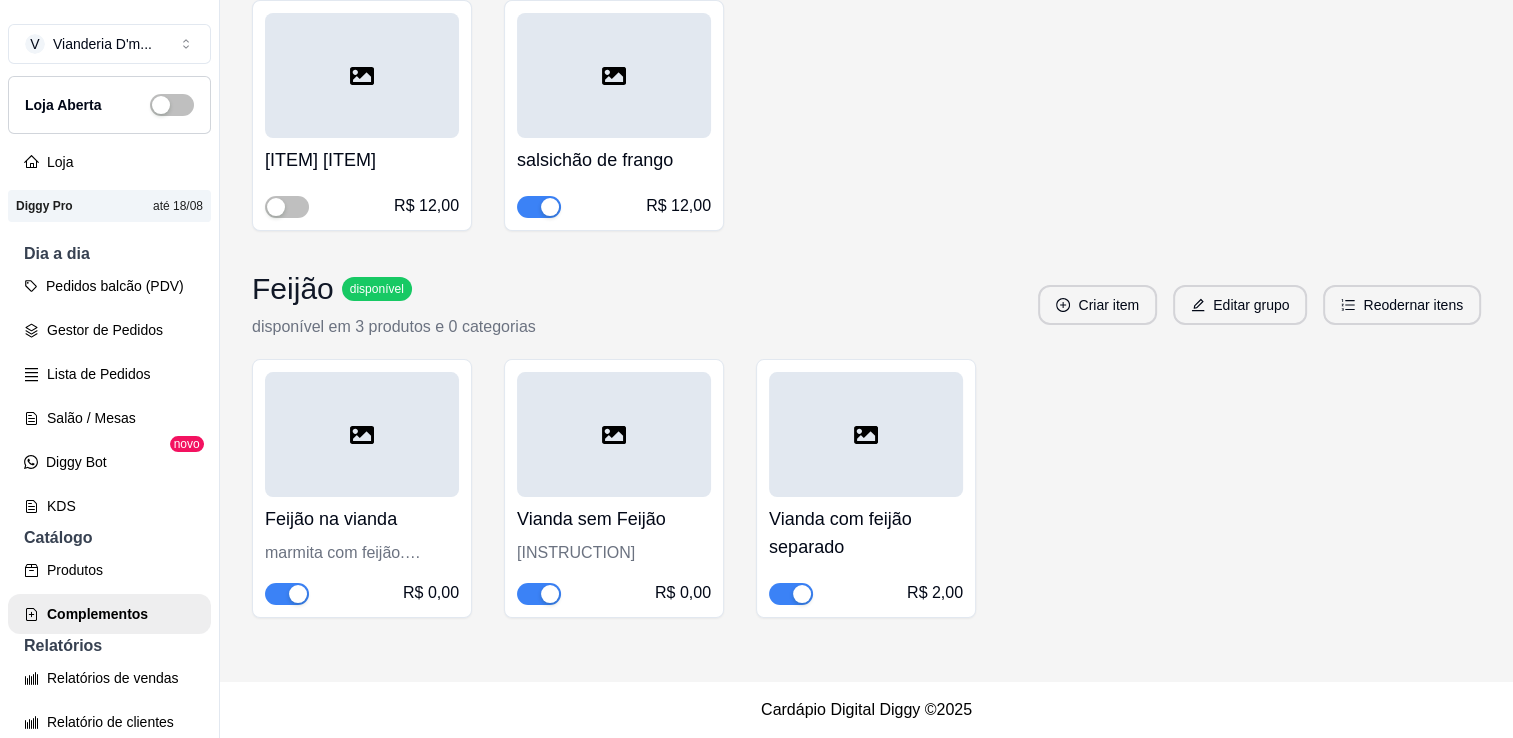 click at bounding box center (1043, -929) 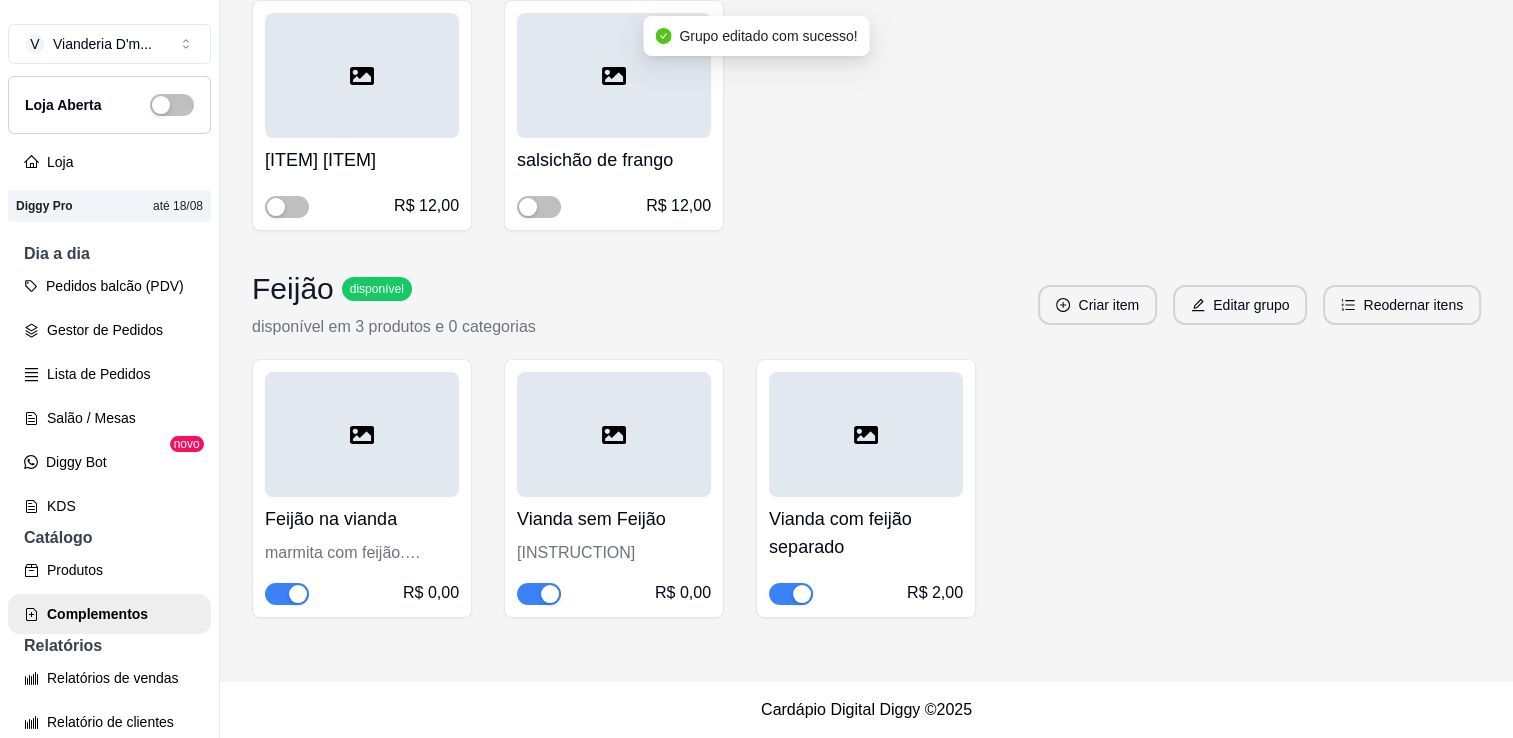 scroll, scrollTop: 9520, scrollLeft: 0, axis: vertical 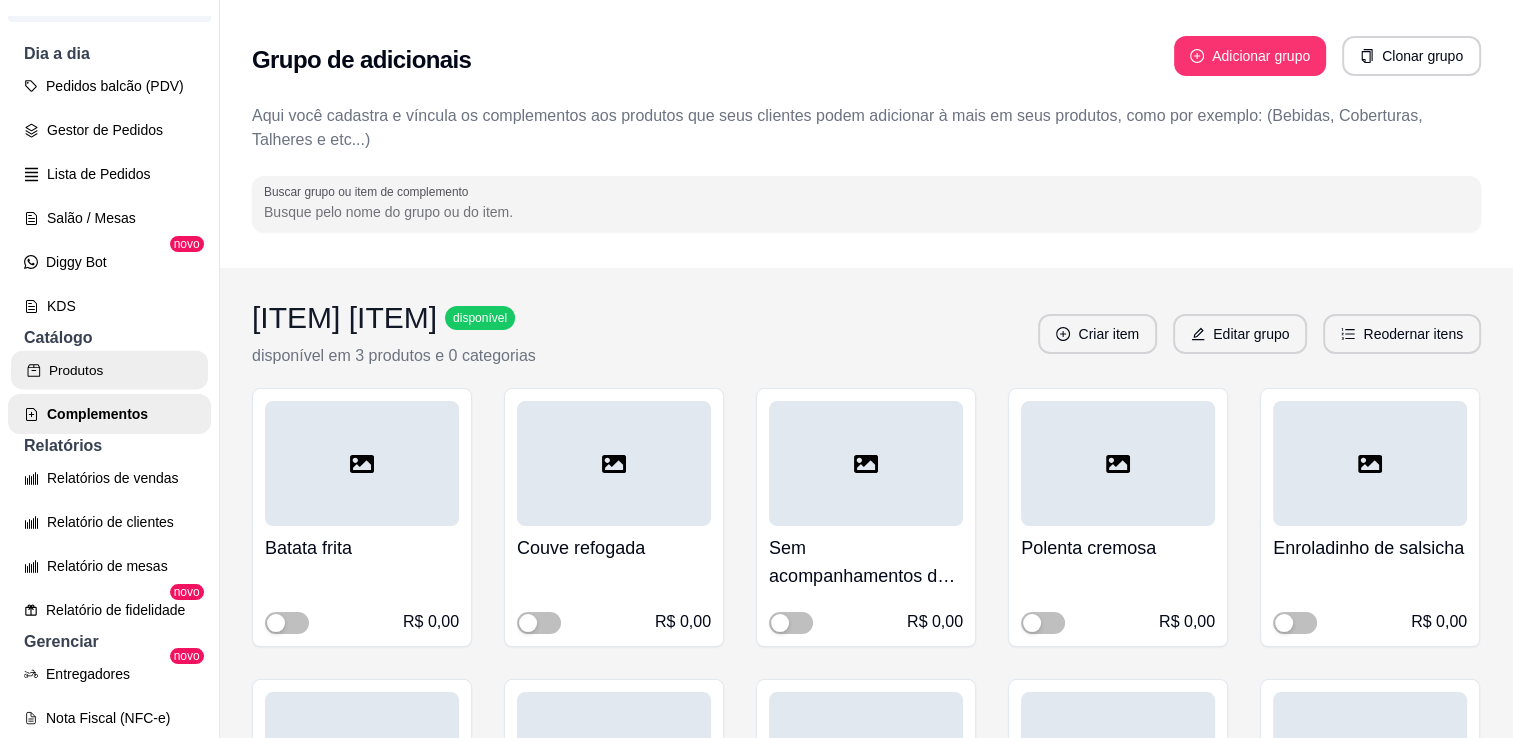 click on "Produtos" at bounding box center (109, 370) 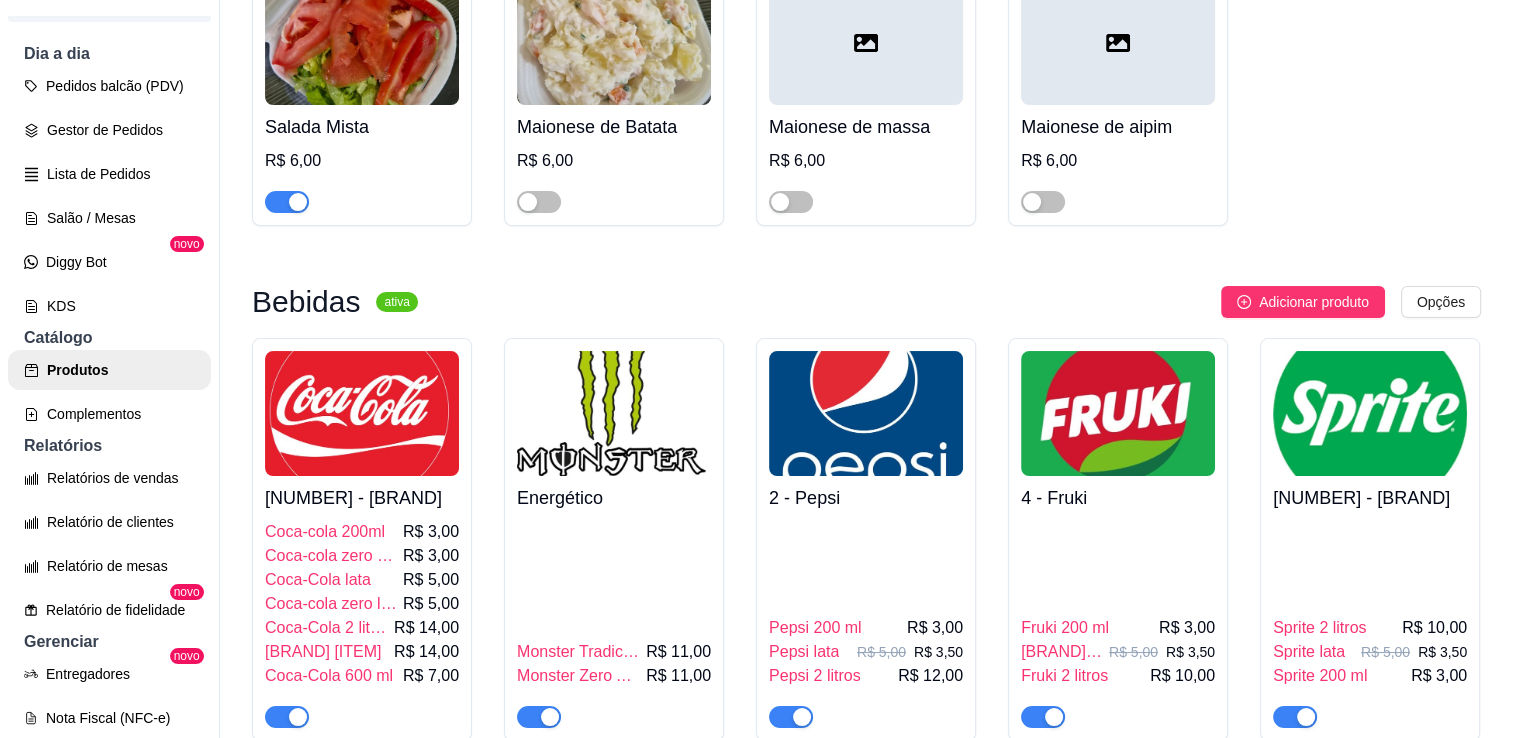 scroll, scrollTop: 1400, scrollLeft: 0, axis: vertical 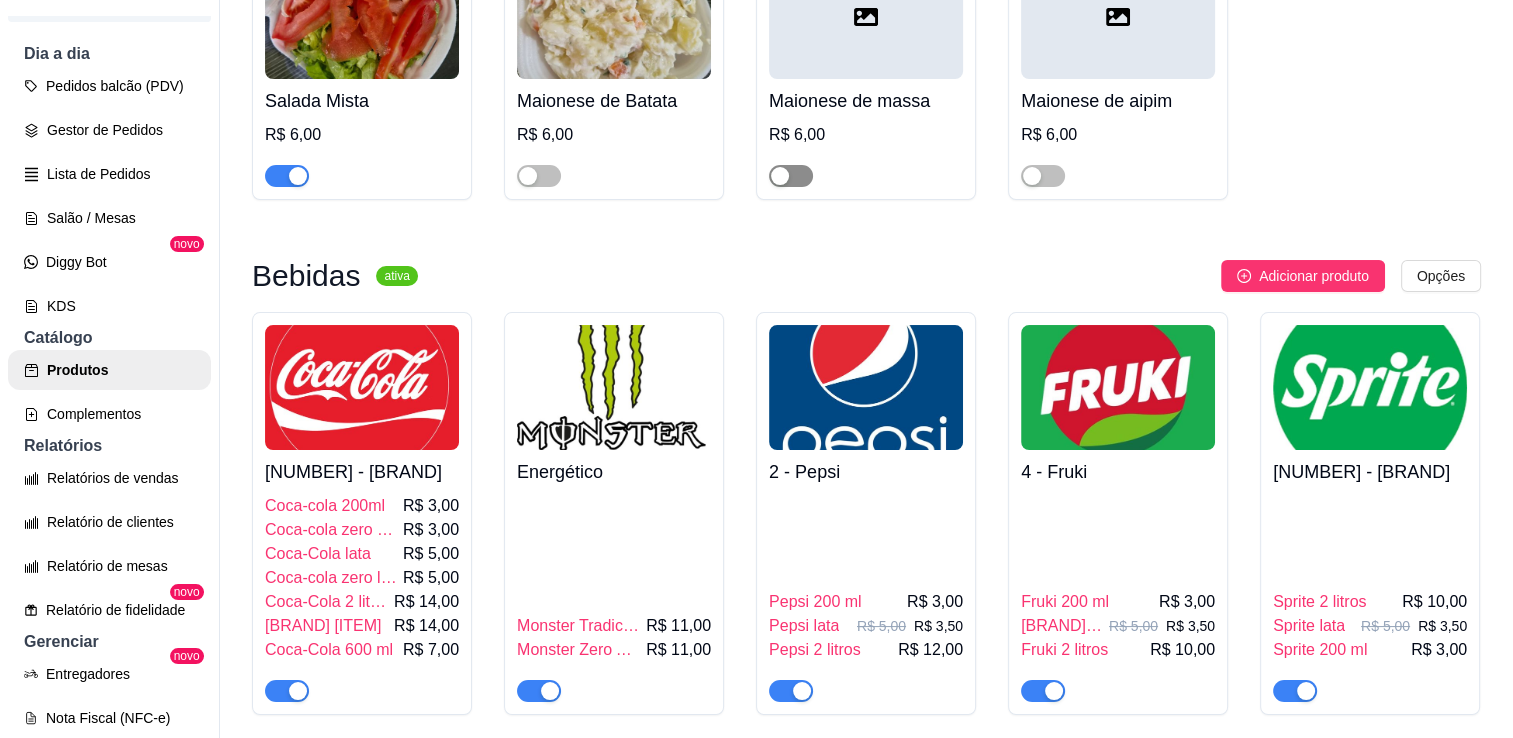 click at bounding box center [791, 176] 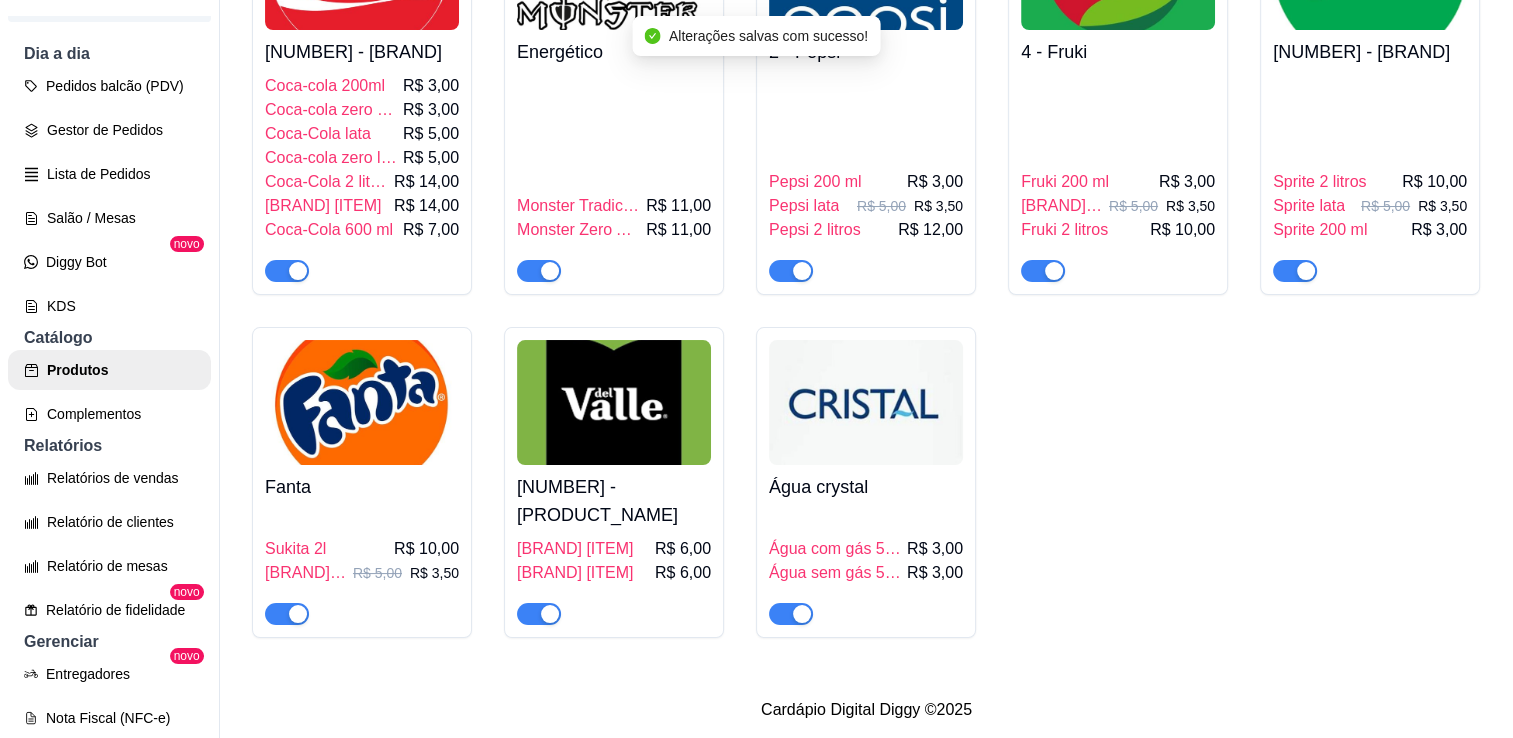 scroll, scrollTop: 2100, scrollLeft: 0, axis: vertical 